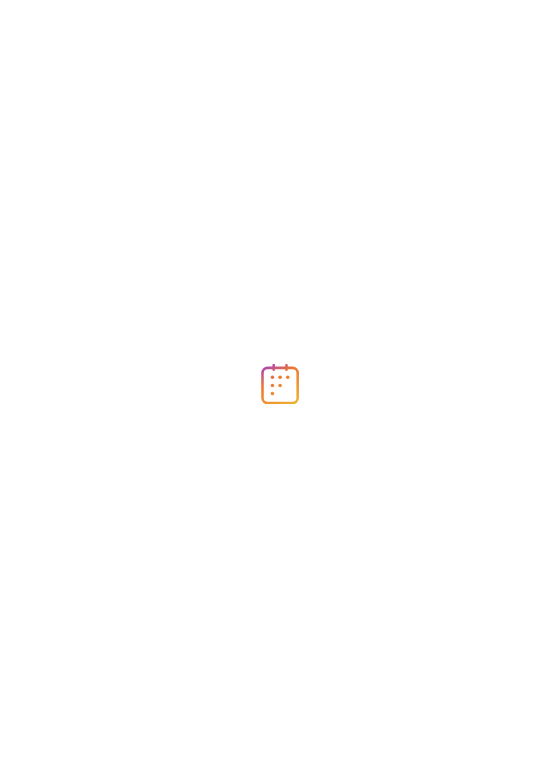 scroll, scrollTop: 0, scrollLeft: 0, axis: both 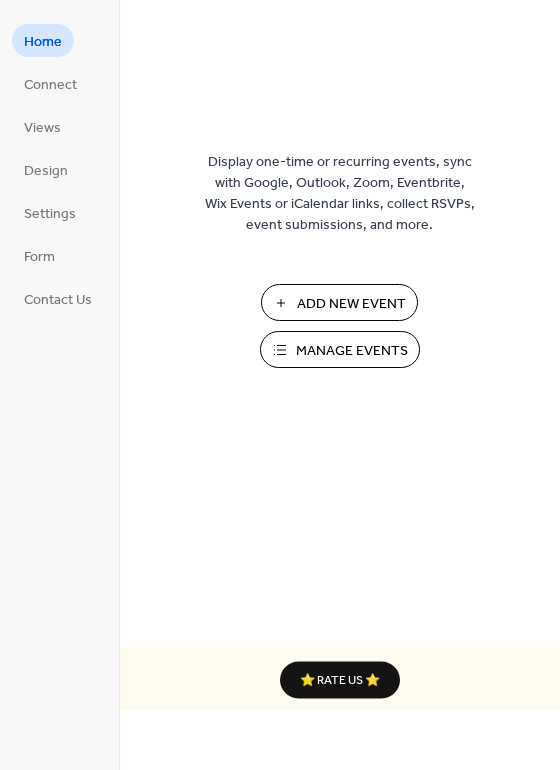 click on "Manage Events" at bounding box center [352, 351] 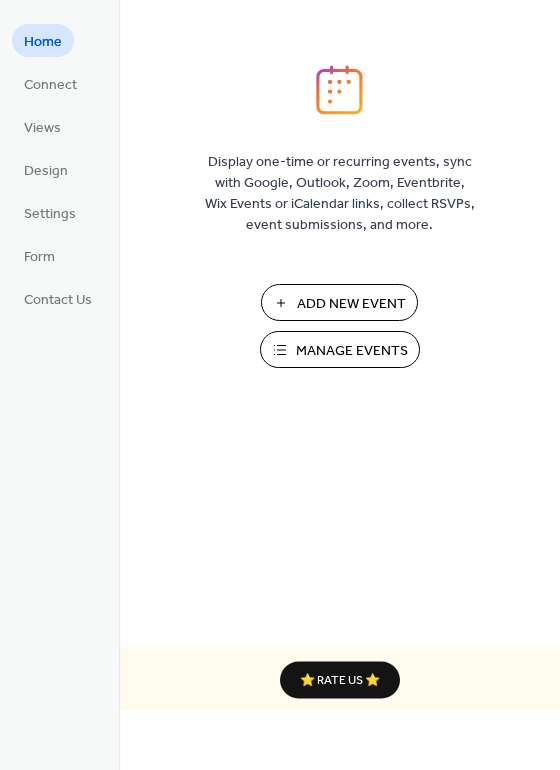 click on "Manage Events" at bounding box center (352, 351) 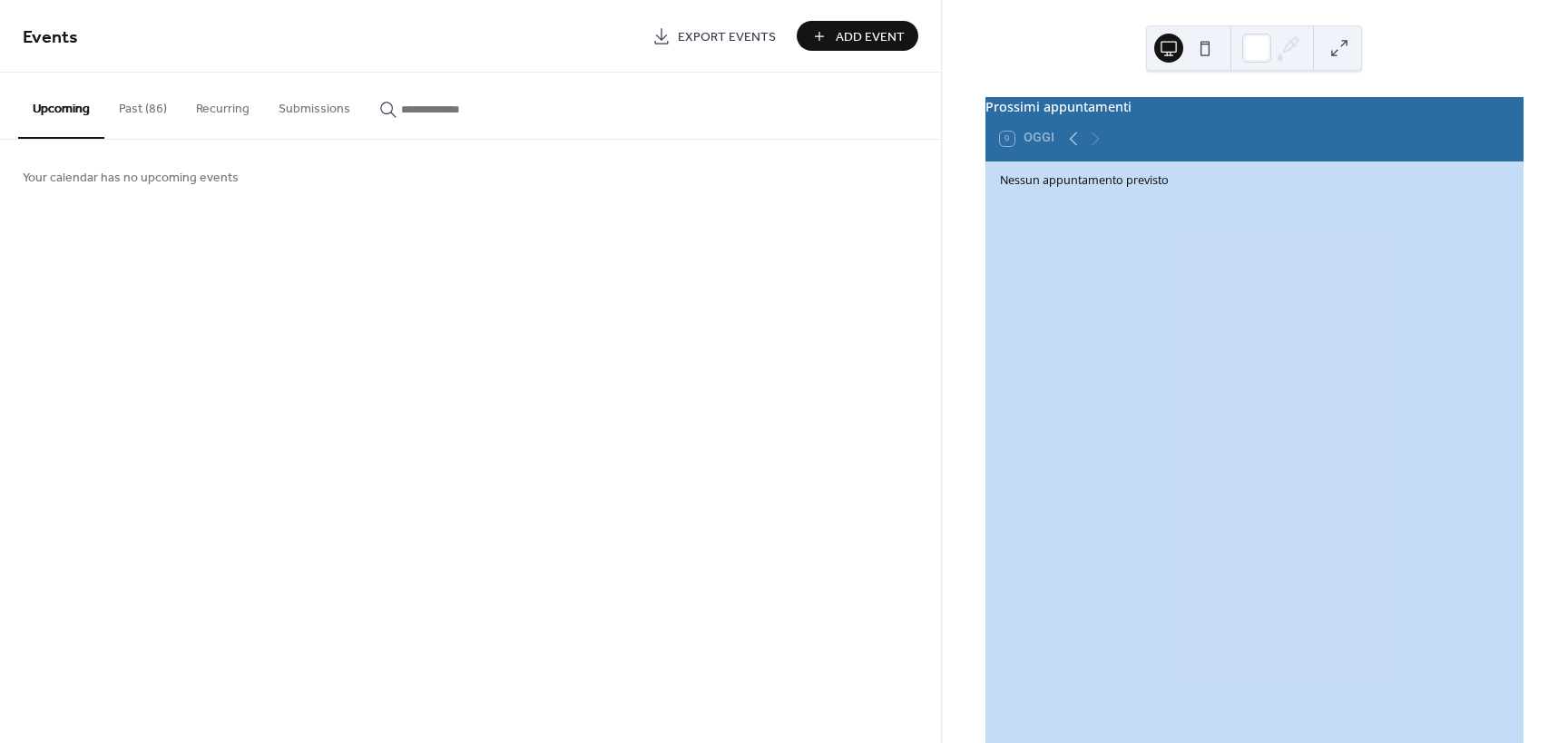 scroll, scrollTop: 0, scrollLeft: 0, axis: both 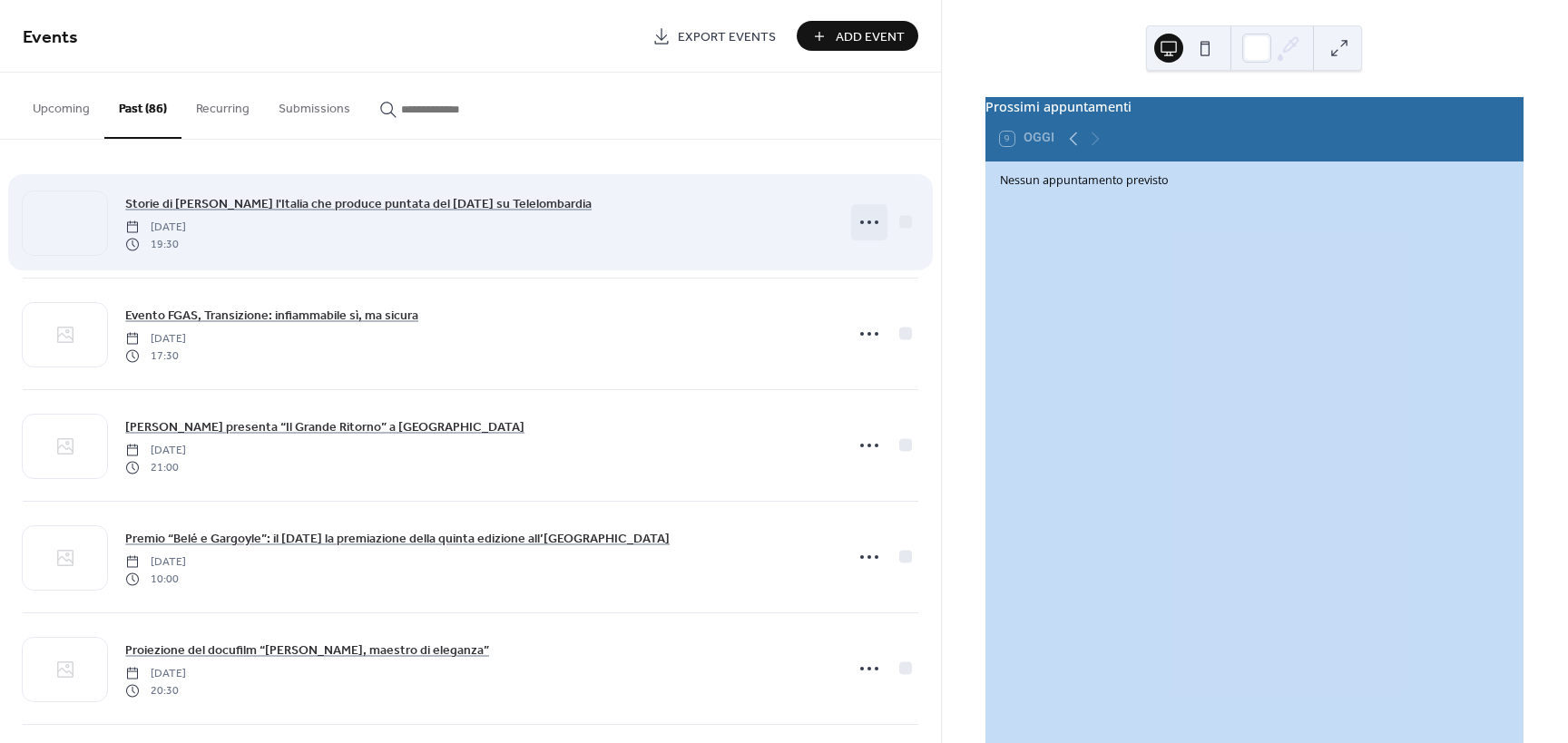 click 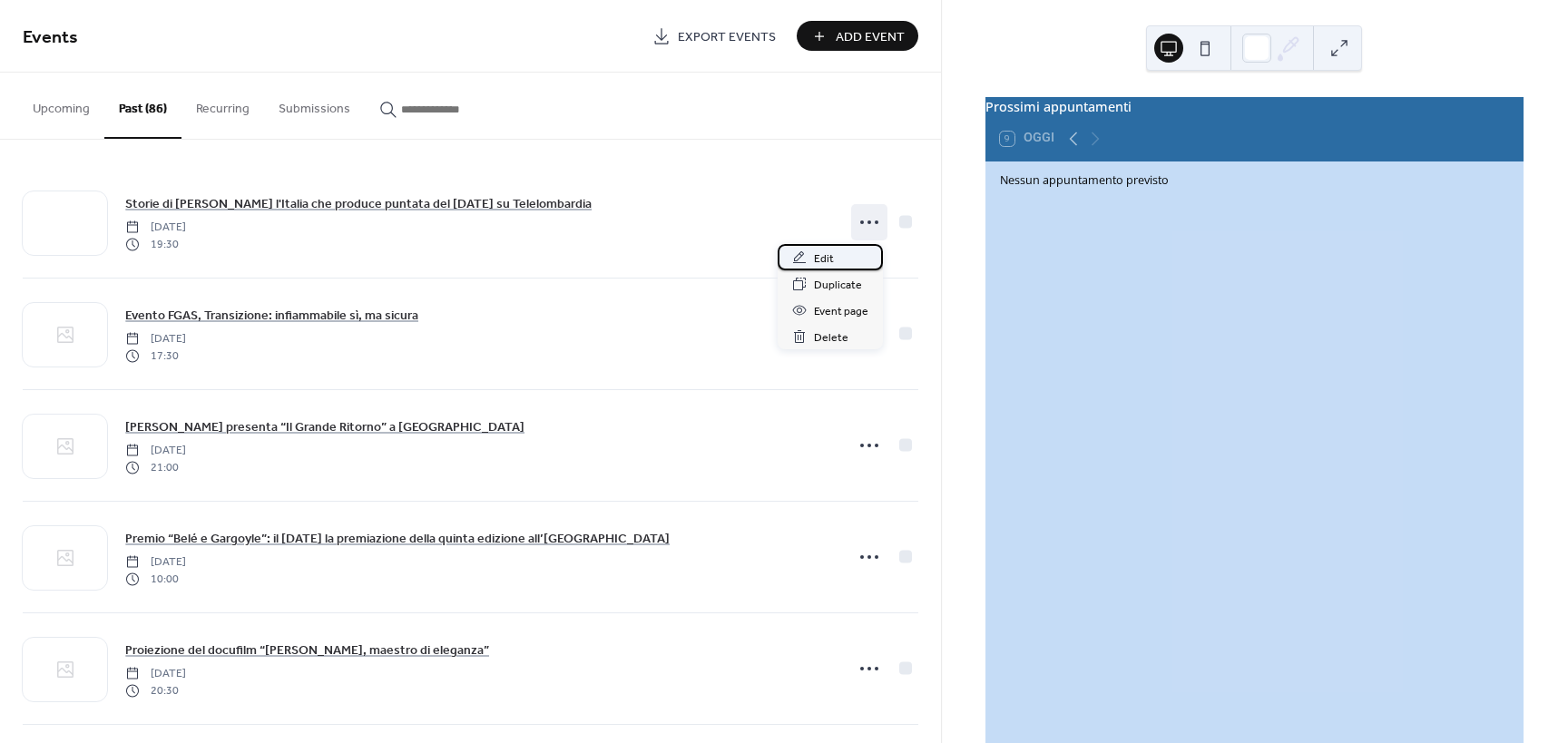 click on "Edit" at bounding box center [830, 257] 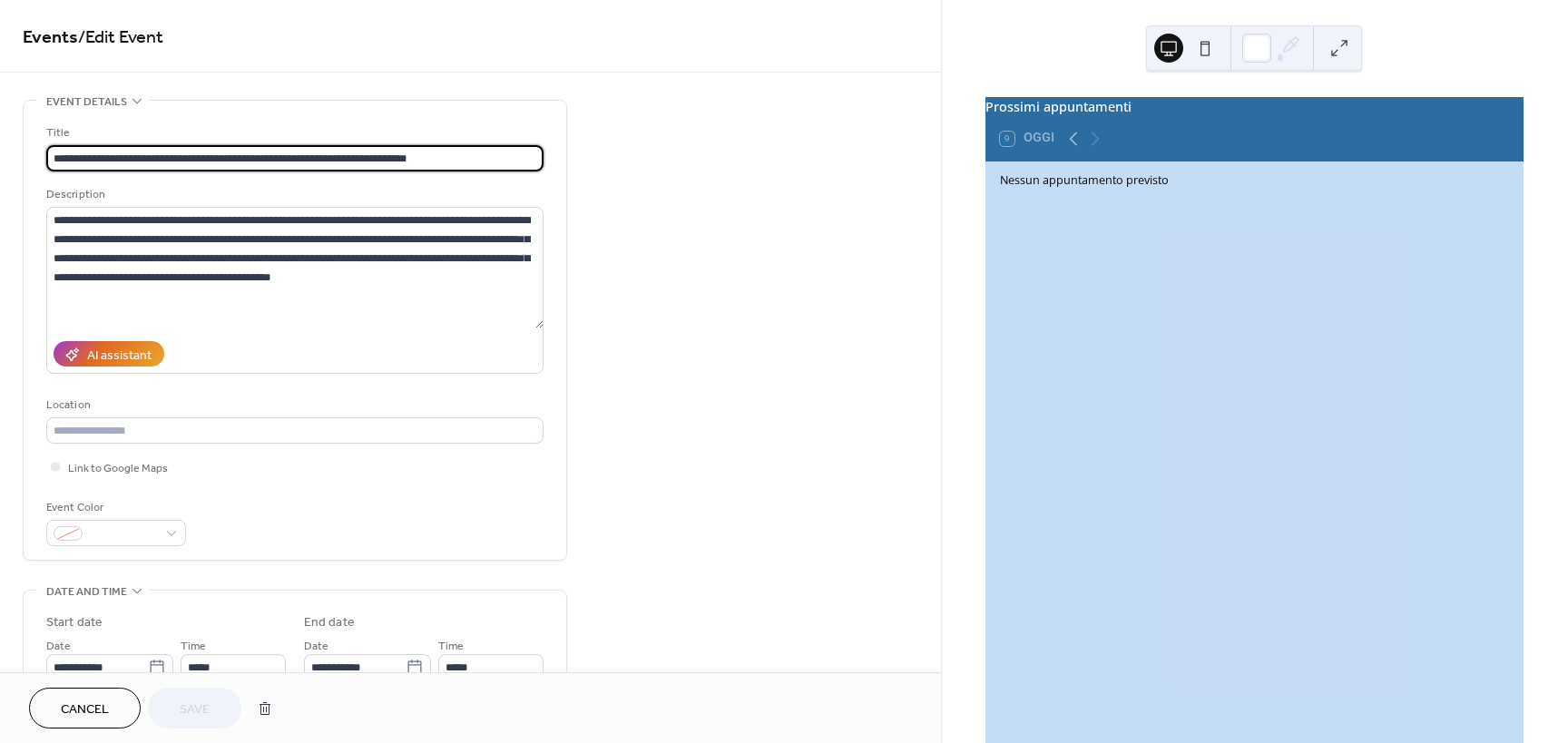 click on "**********" at bounding box center [295, 158] 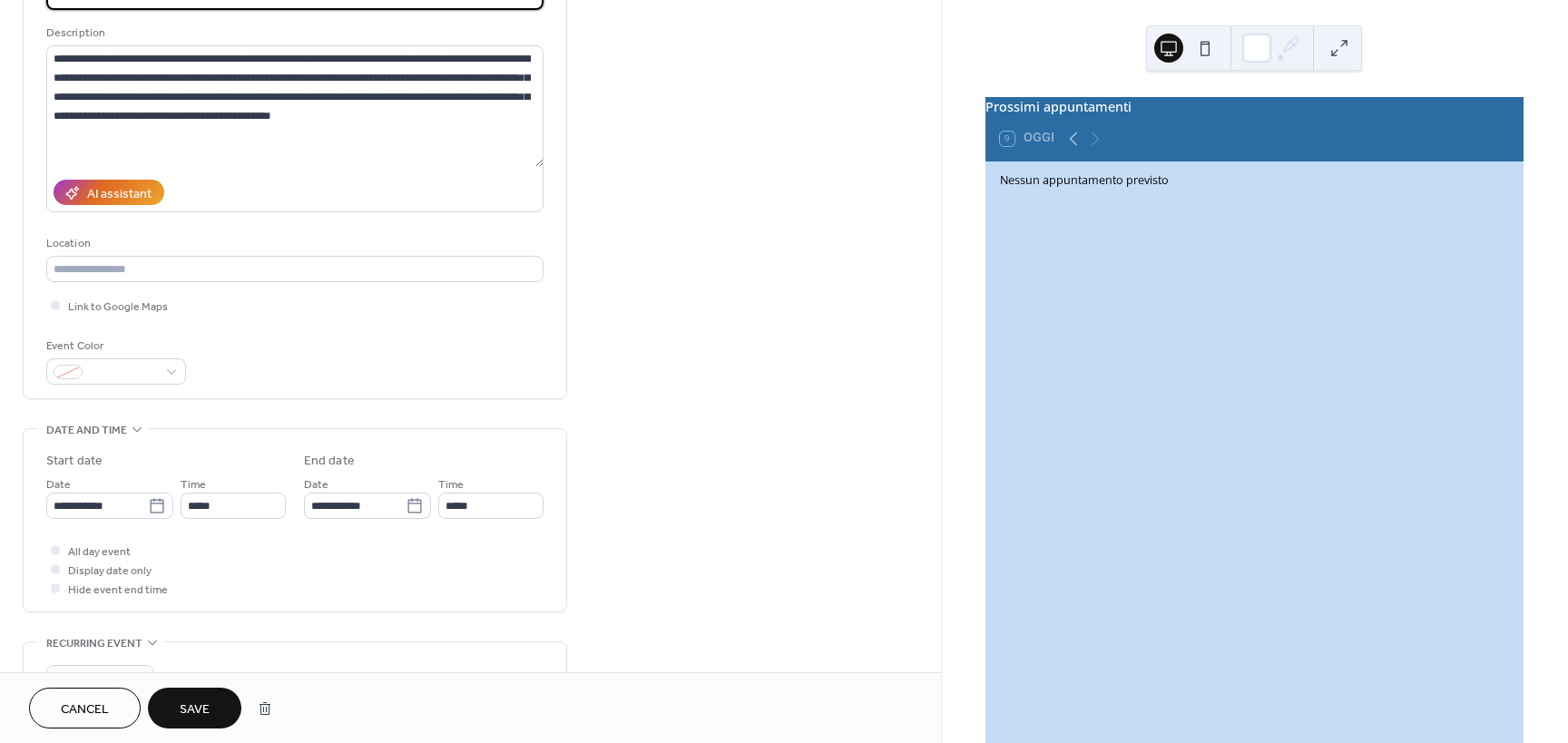 scroll, scrollTop: 181, scrollLeft: 0, axis: vertical 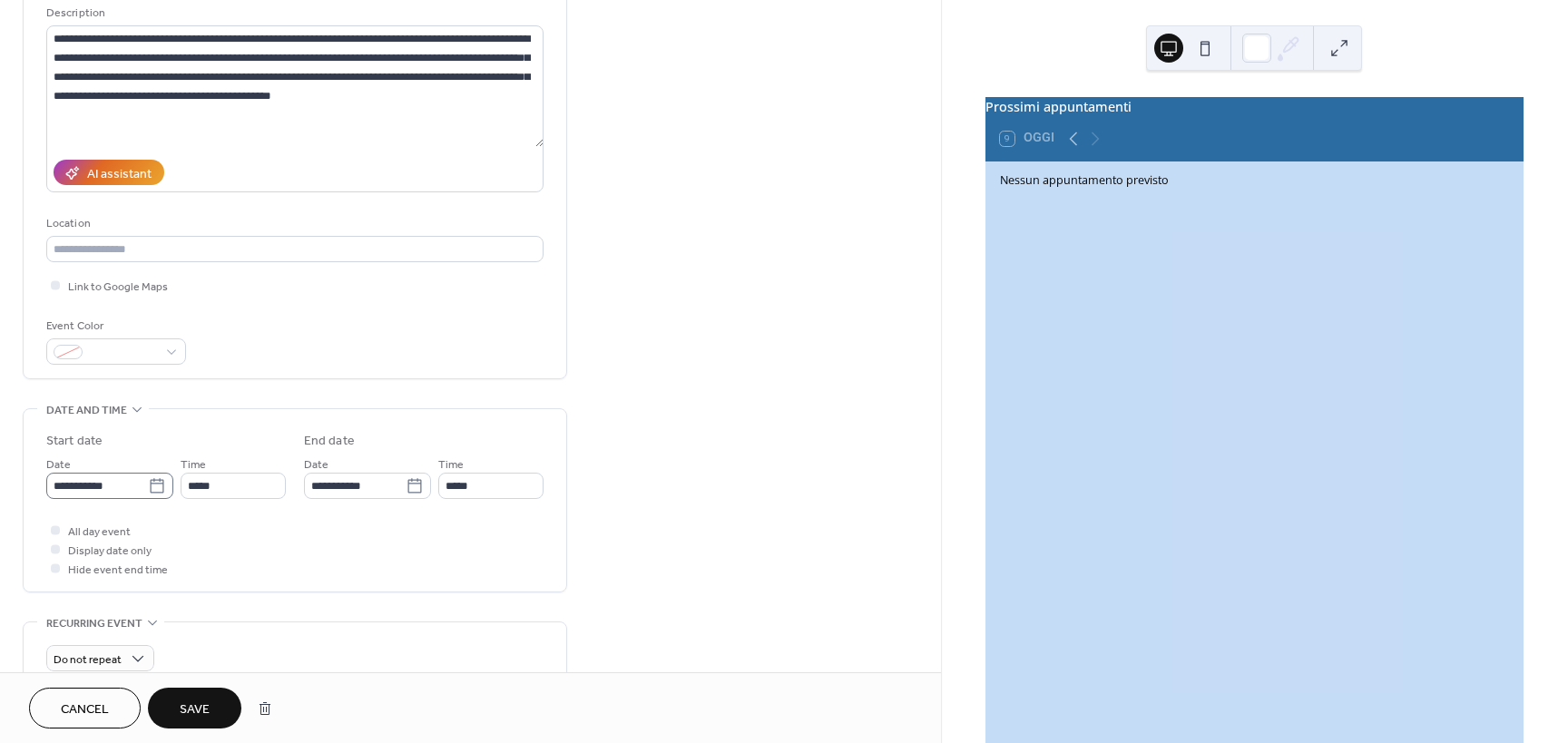 type on "**********" 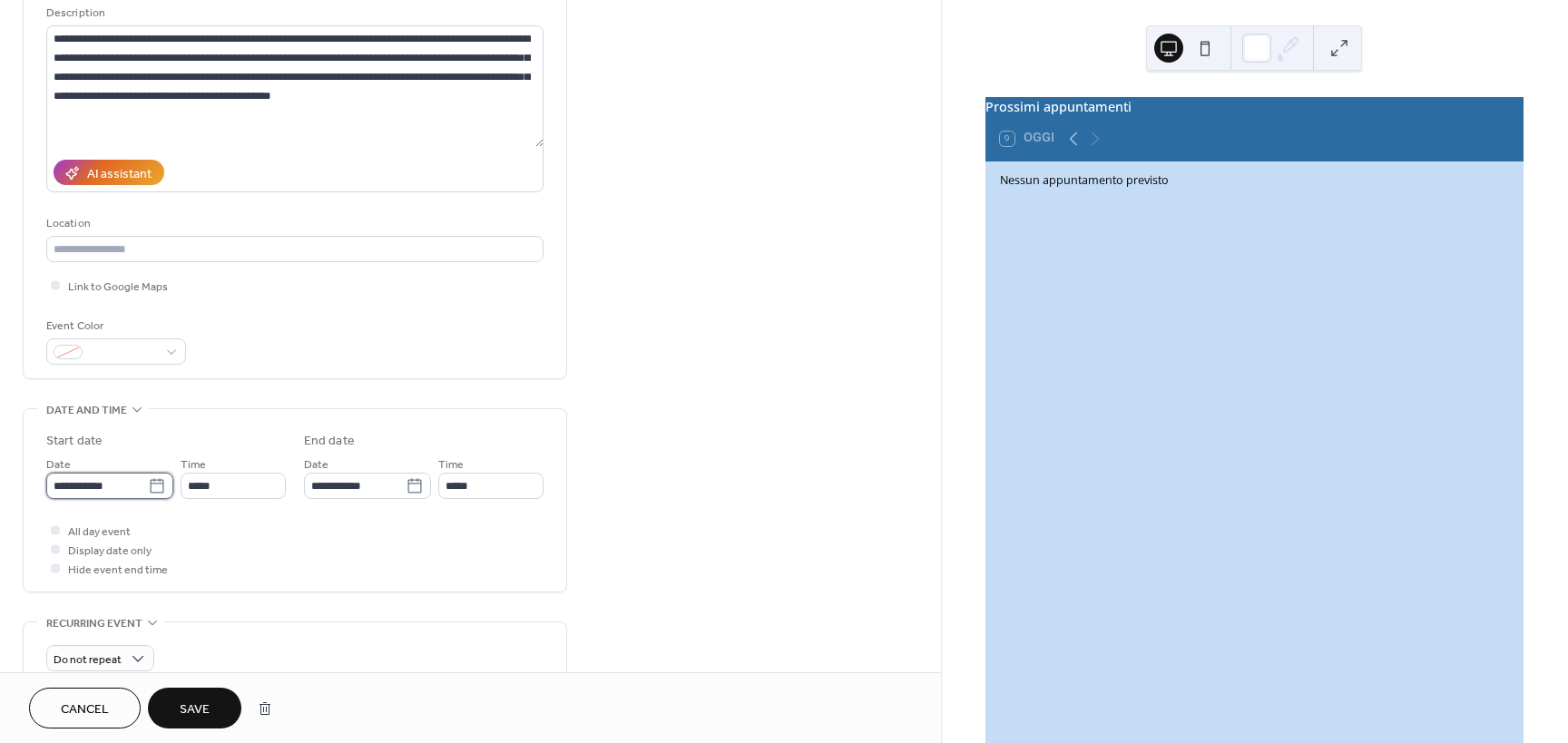 click on "**********" at bounding box center [97, 485] 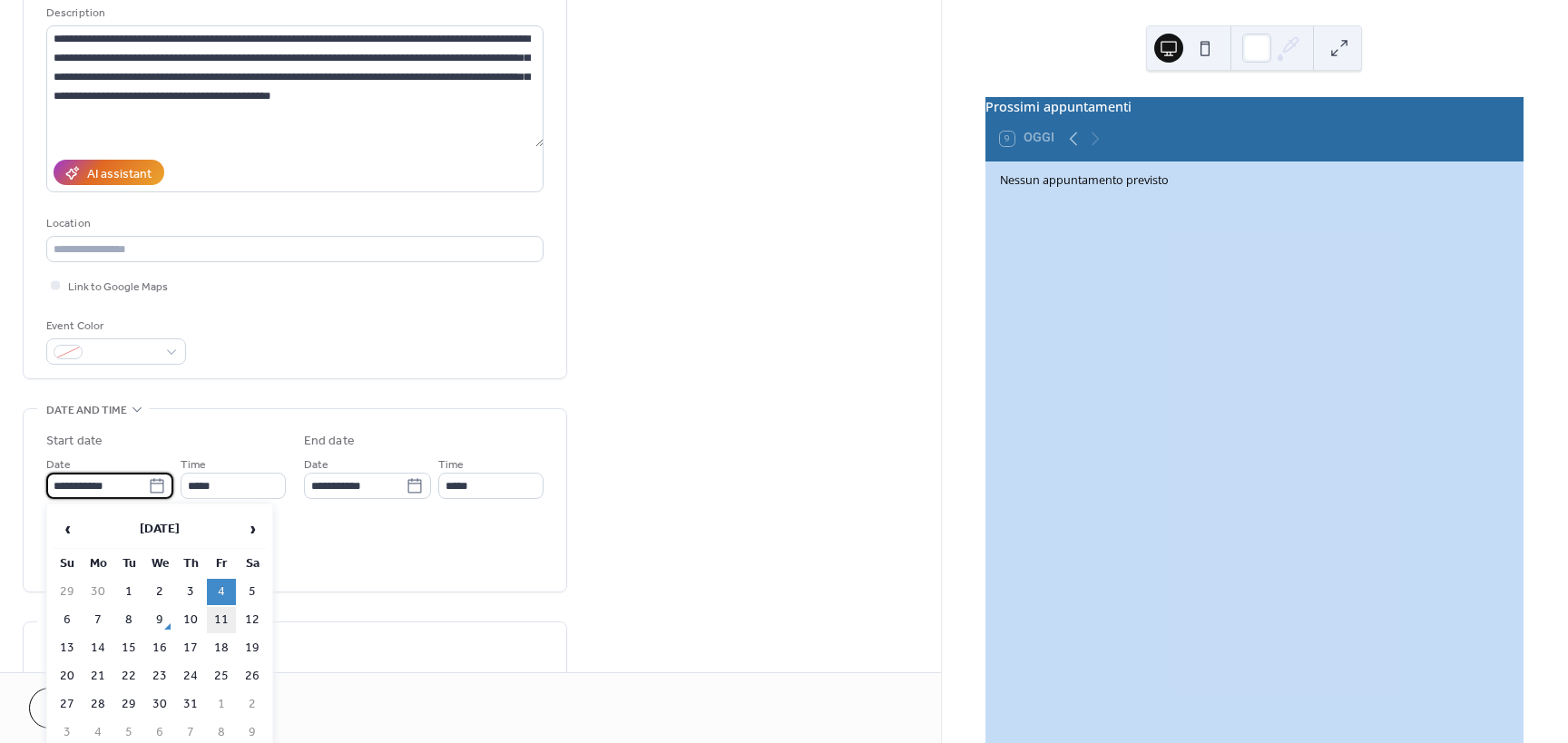 click on "11" at bounding box center (221, 620) 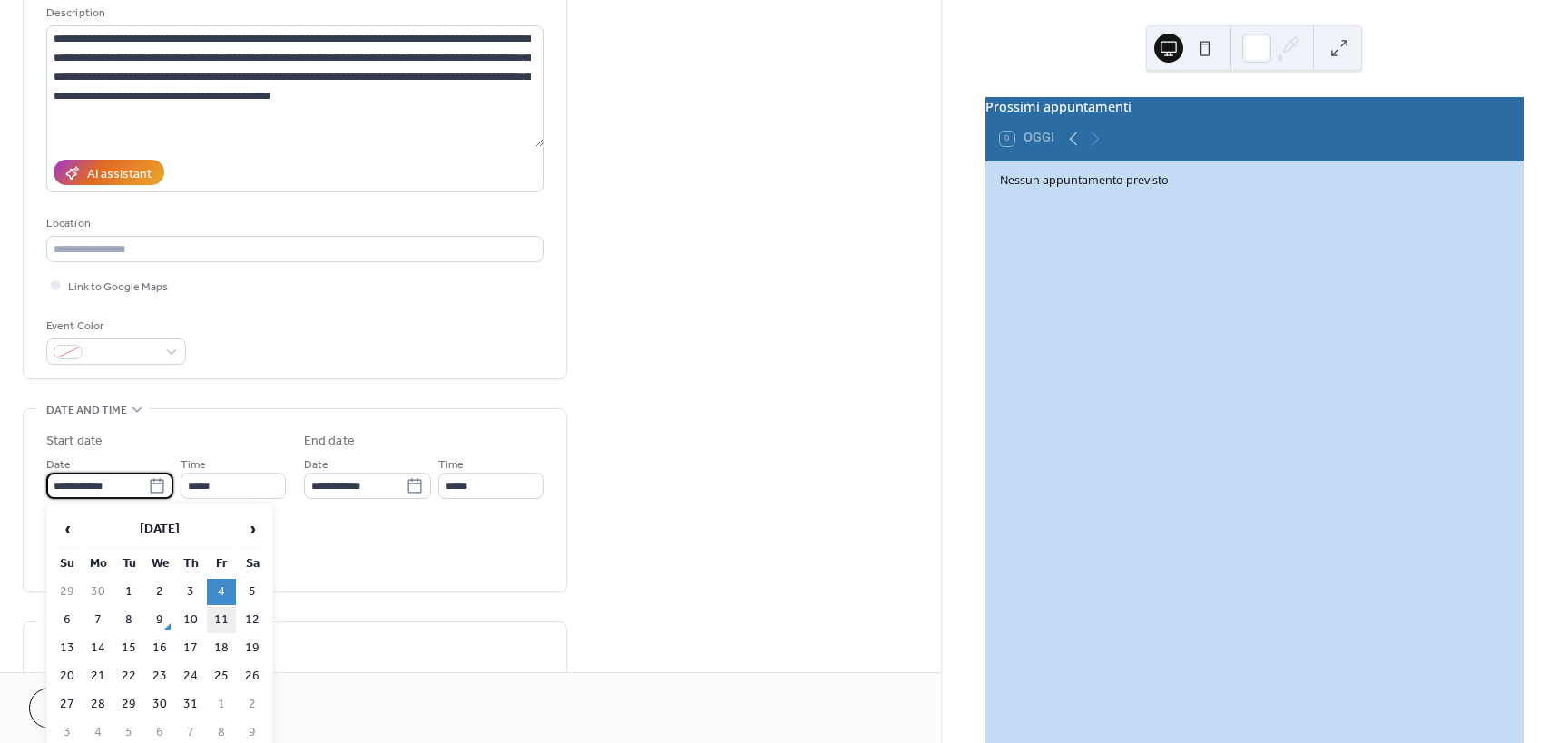 type on "**********" 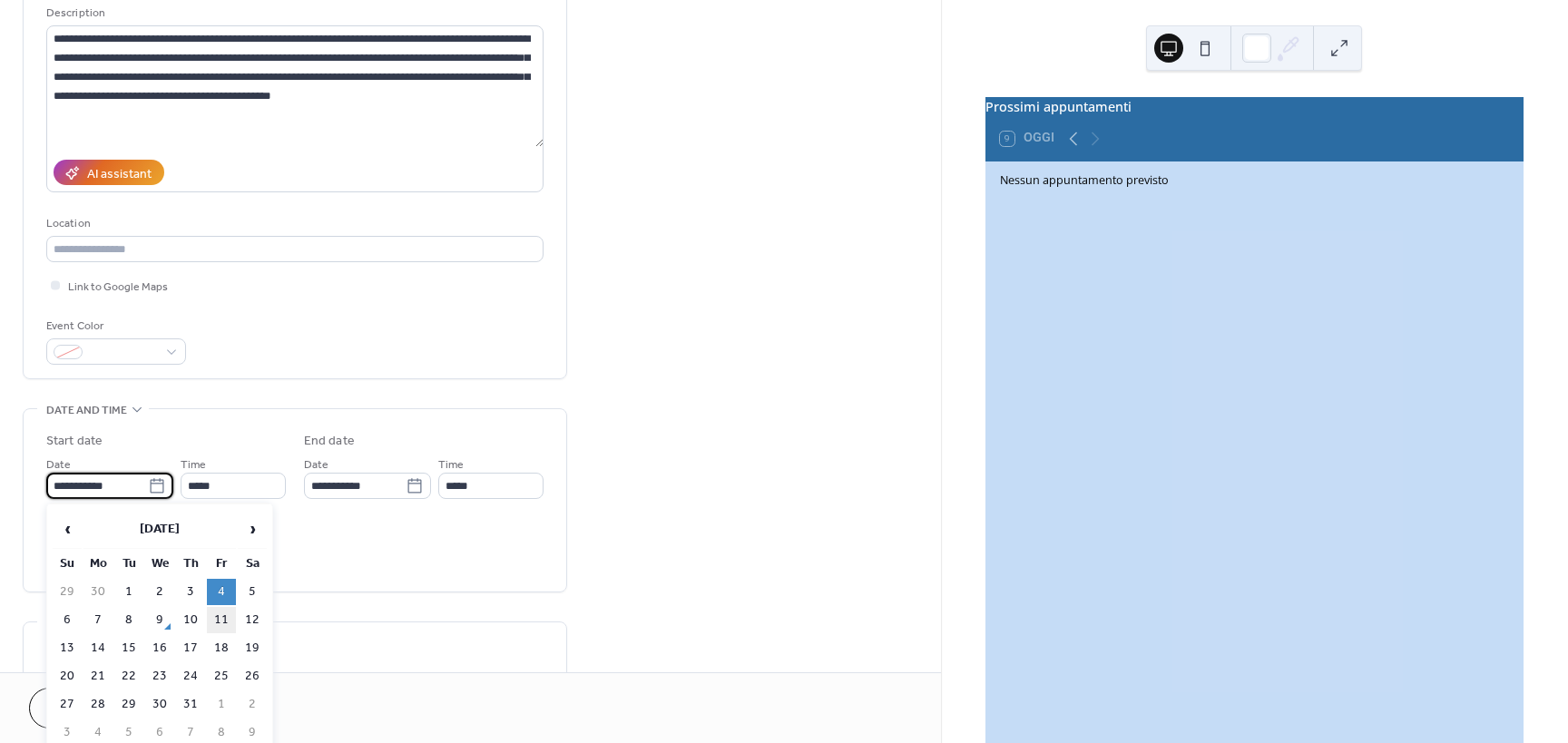 type on "**********" 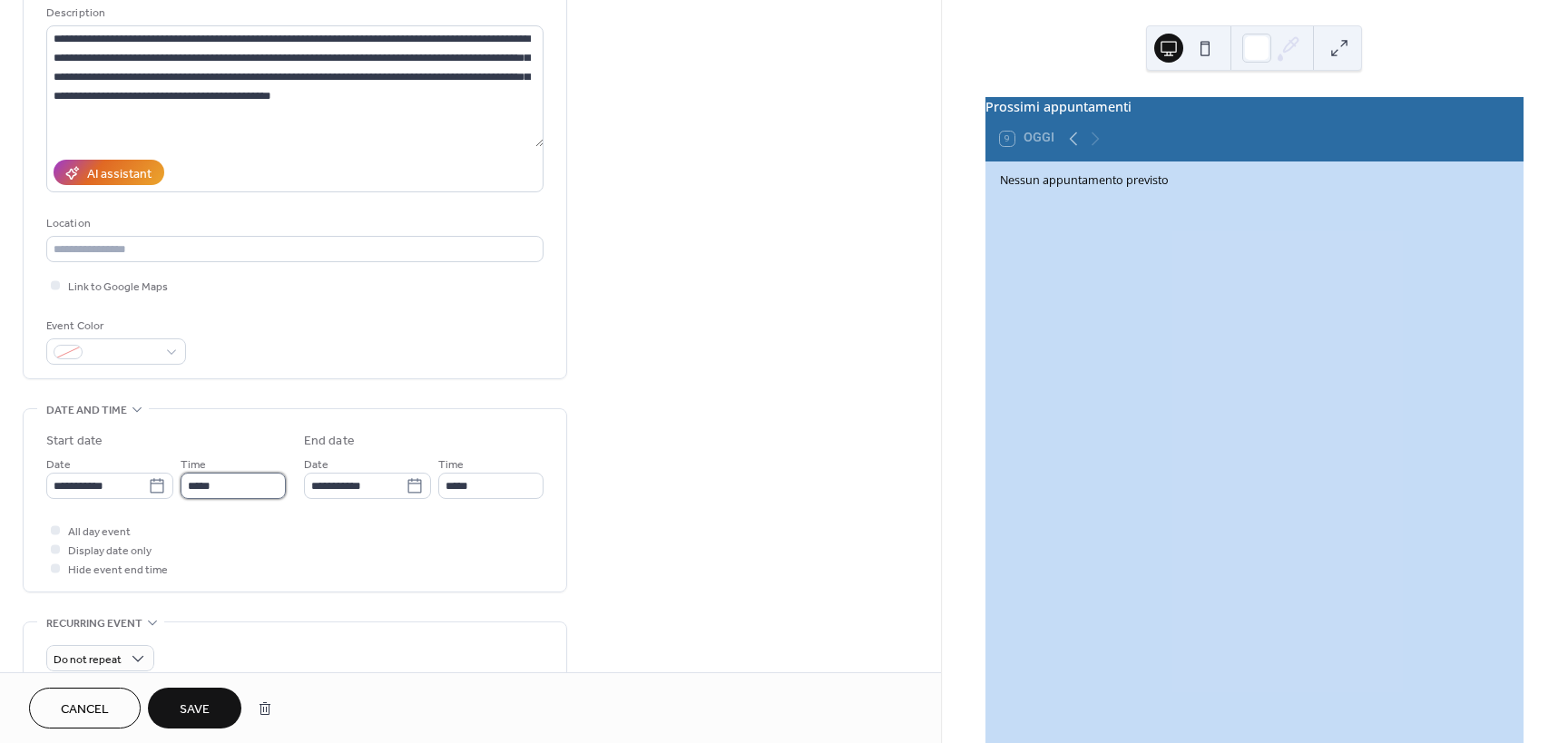 click on "*****" at bounding box center [233, 485] 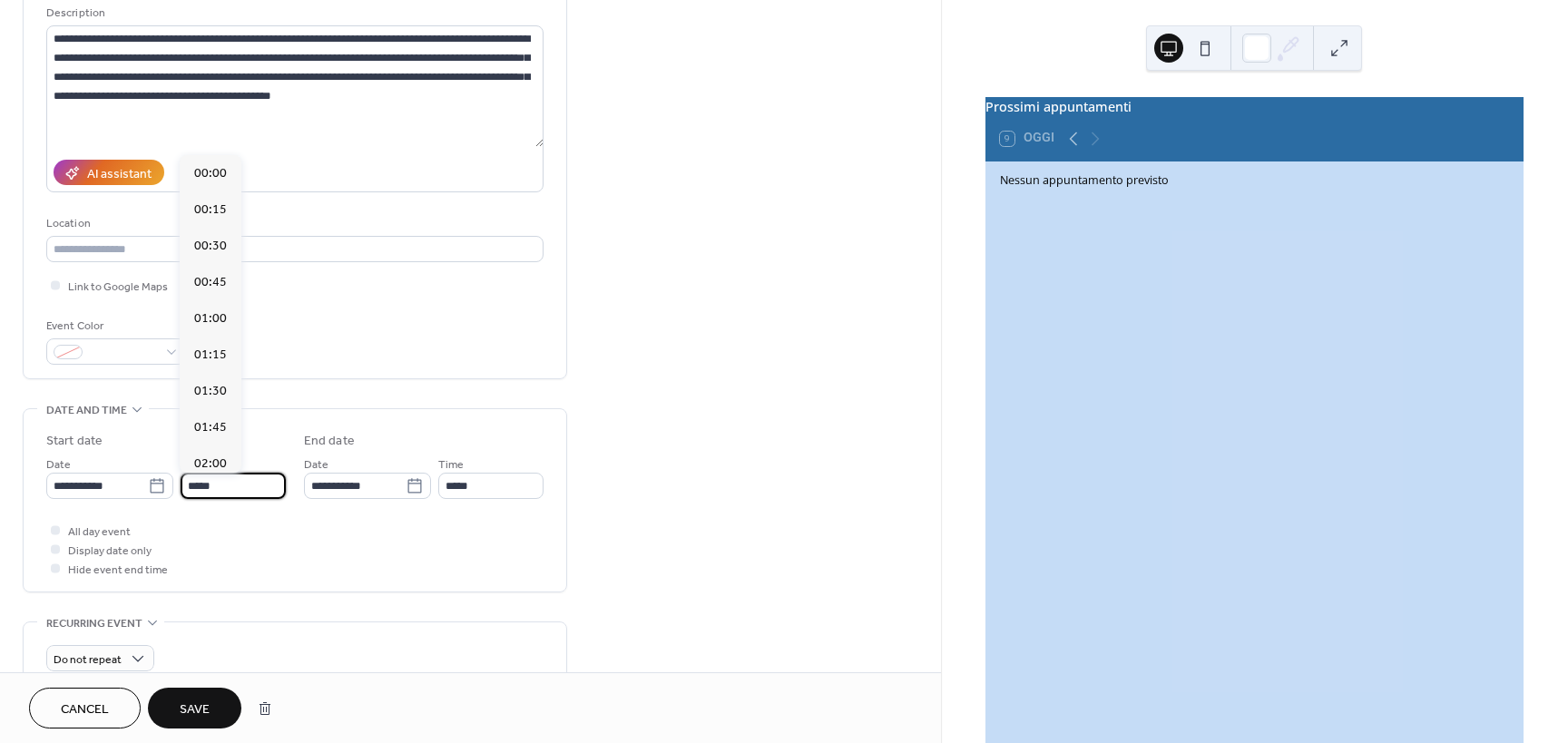 scroll, scrollTop: 2901, scrollLeft: 0, axis: vertical 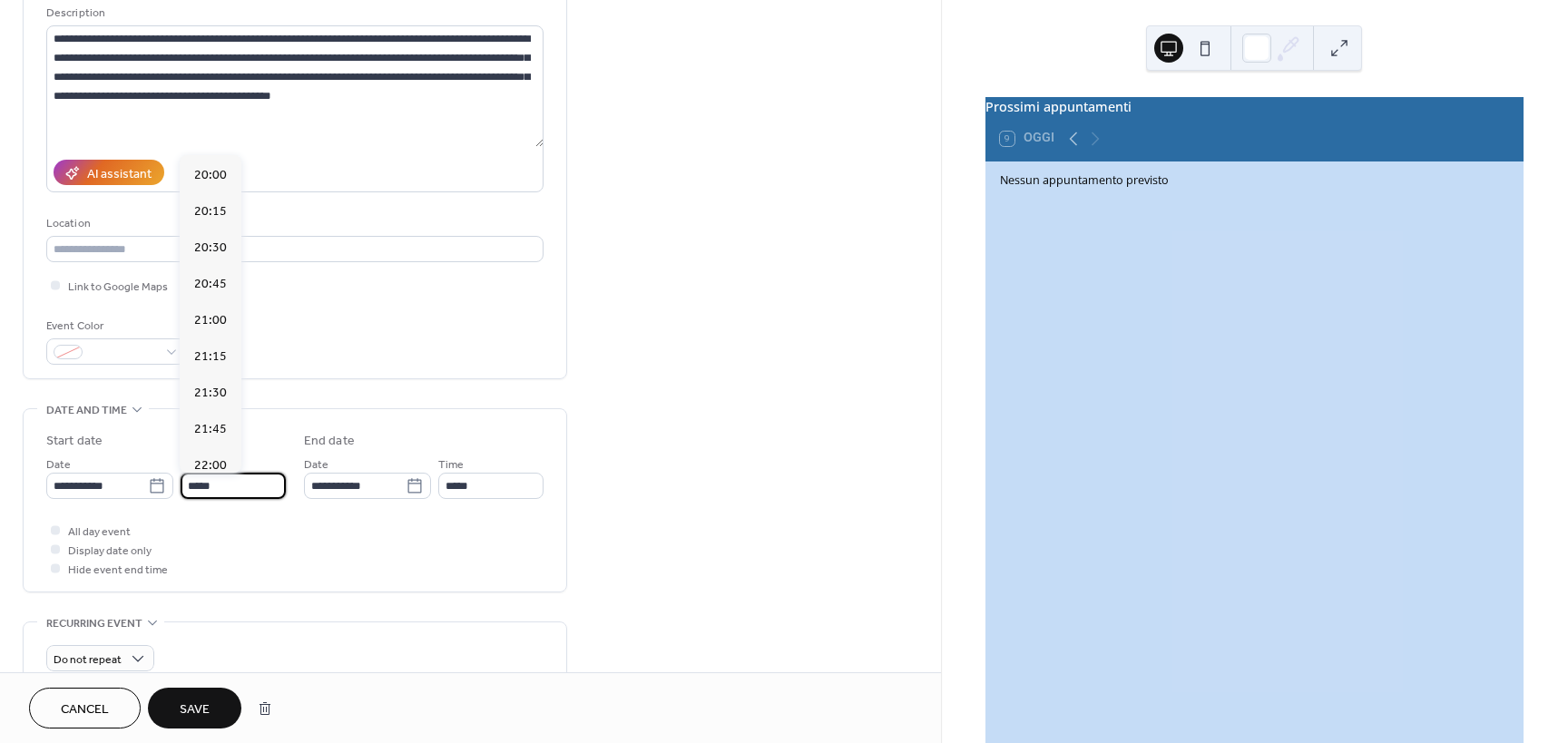 click on "Start date" at bounding box center [166, 441] 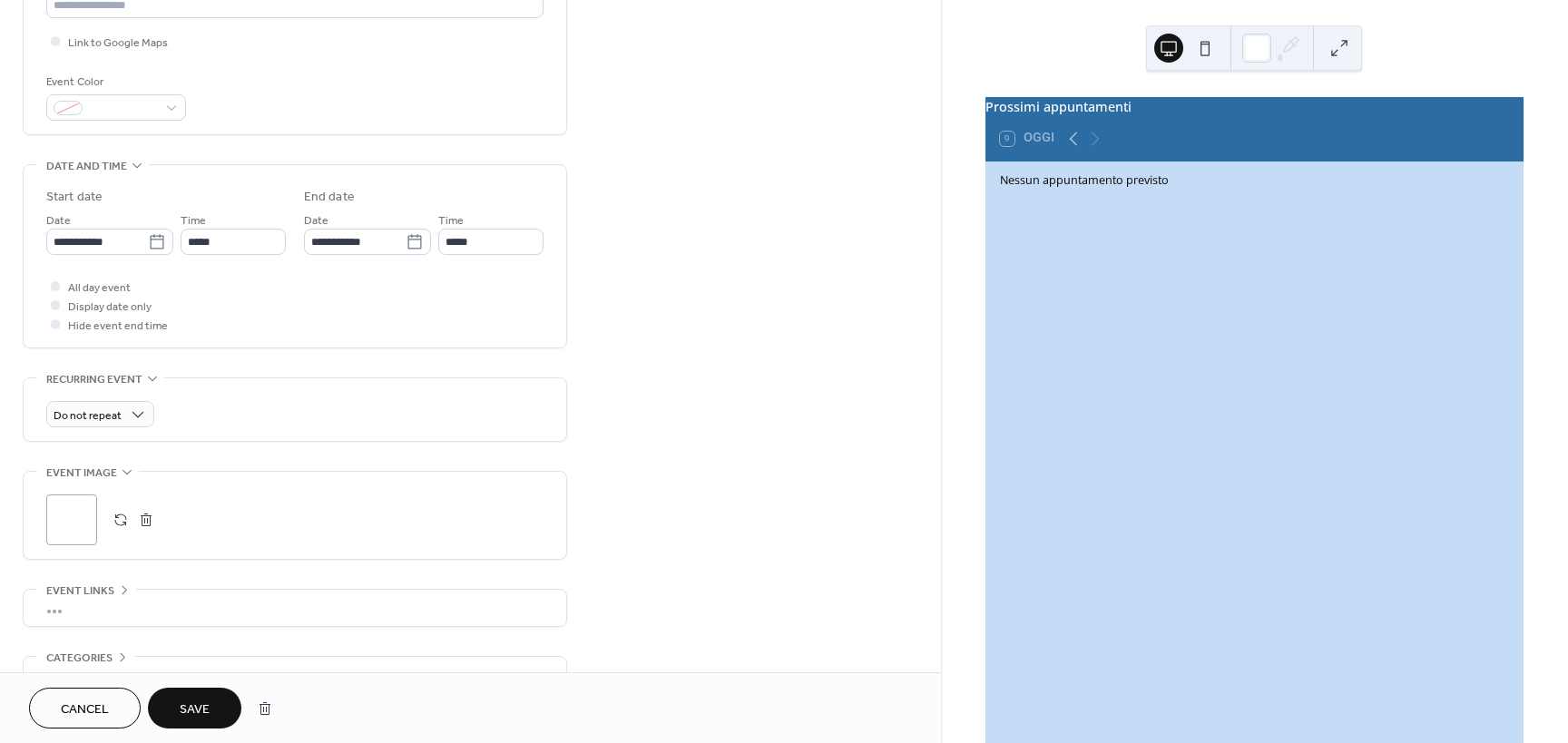 scroll, scrollTop: 454, scrollLeft: 0, axis: vertical 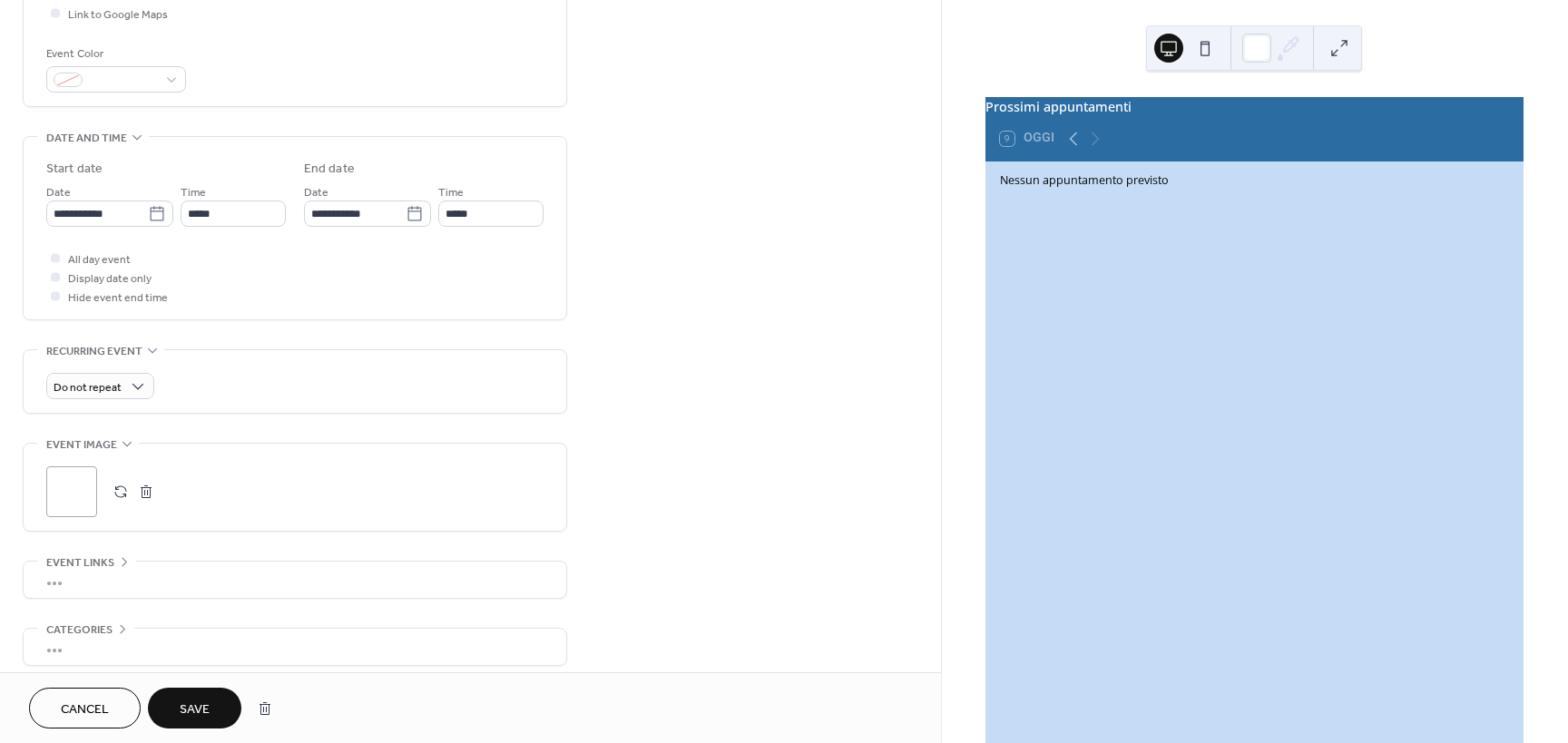 click on "Save" at bounding box center [194, 708] 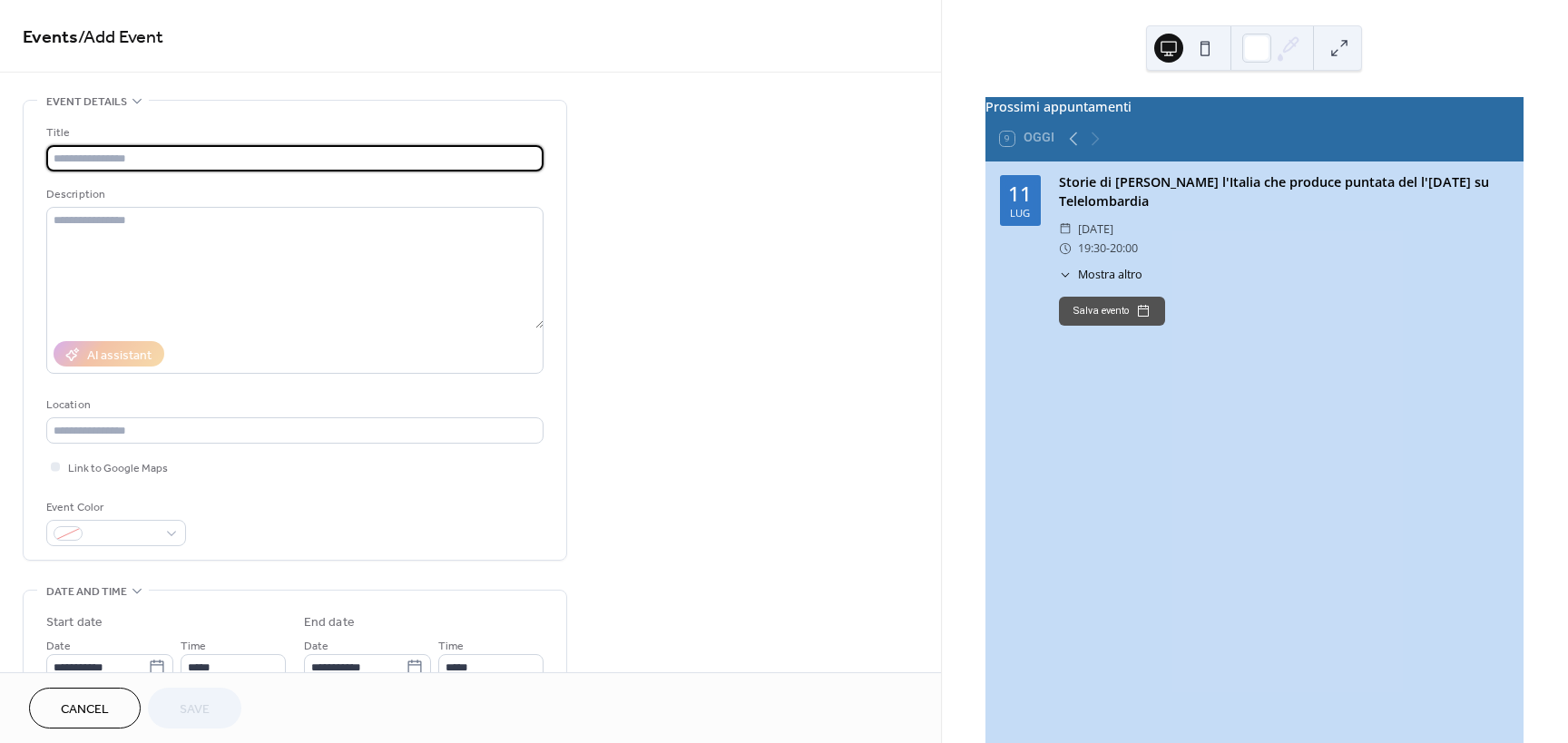 scroll, scrollTop: 0, scrollLeft: 0, axis: both 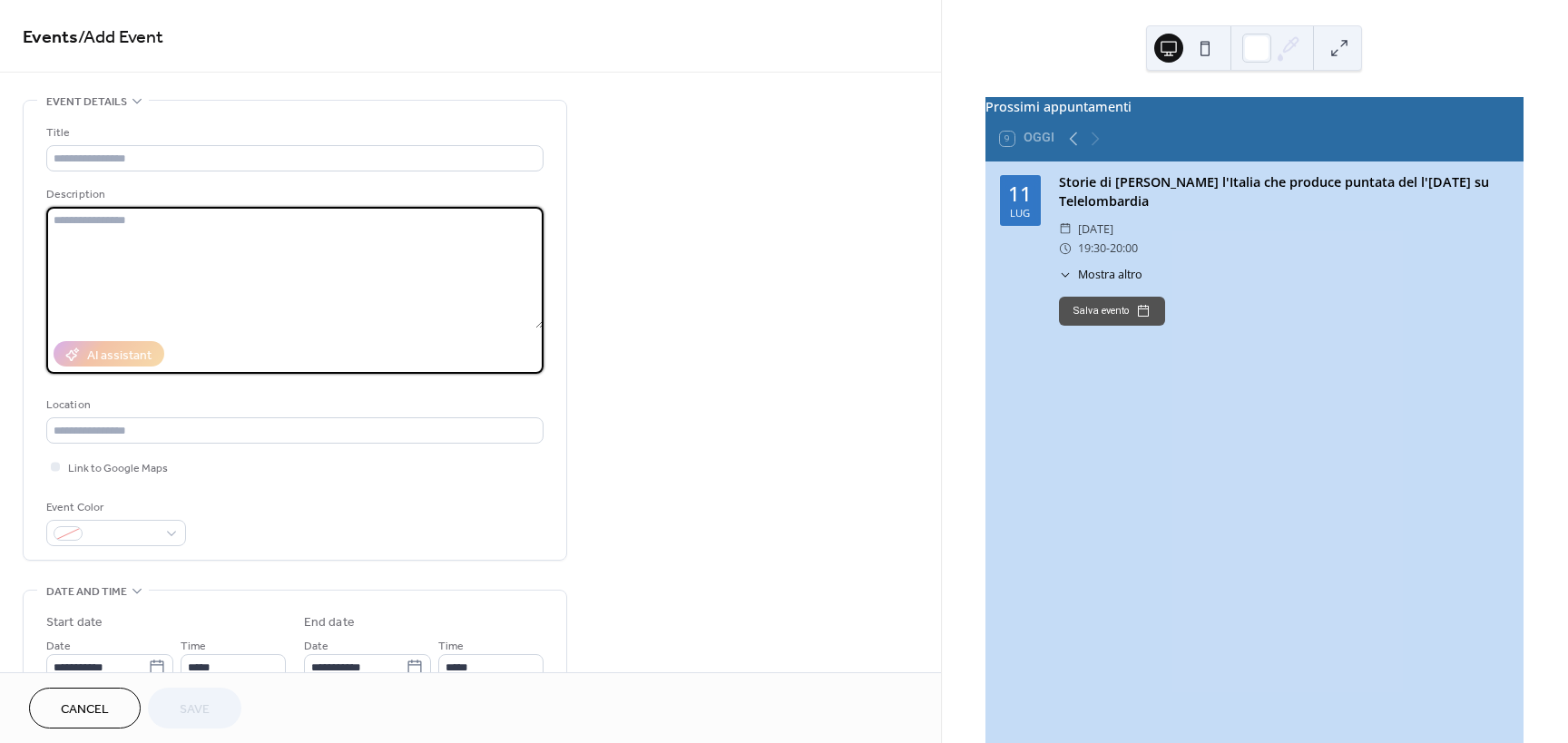 click at bounding box center [295, 268] 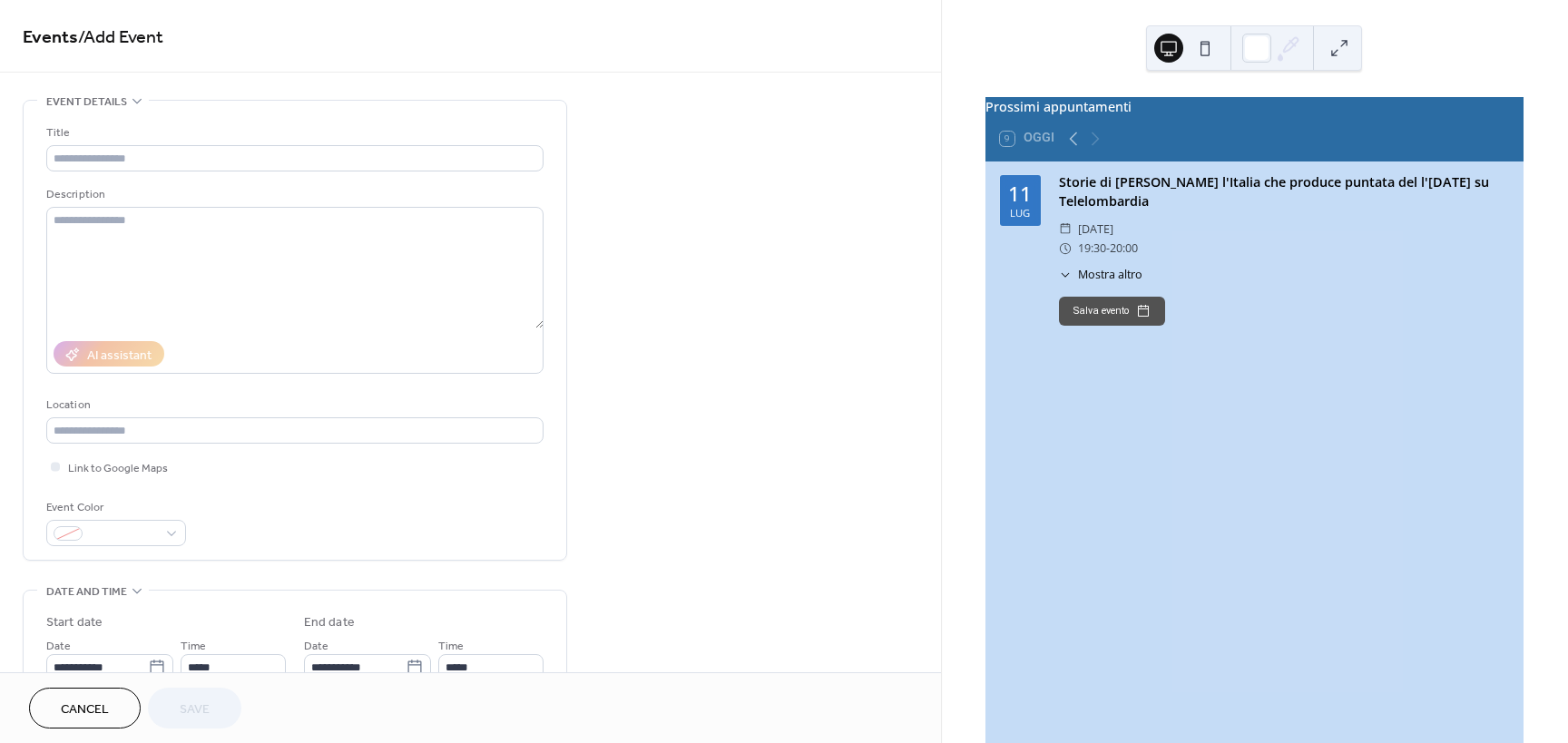 click on "Mostra altro" at bounding box center (1110, 275) 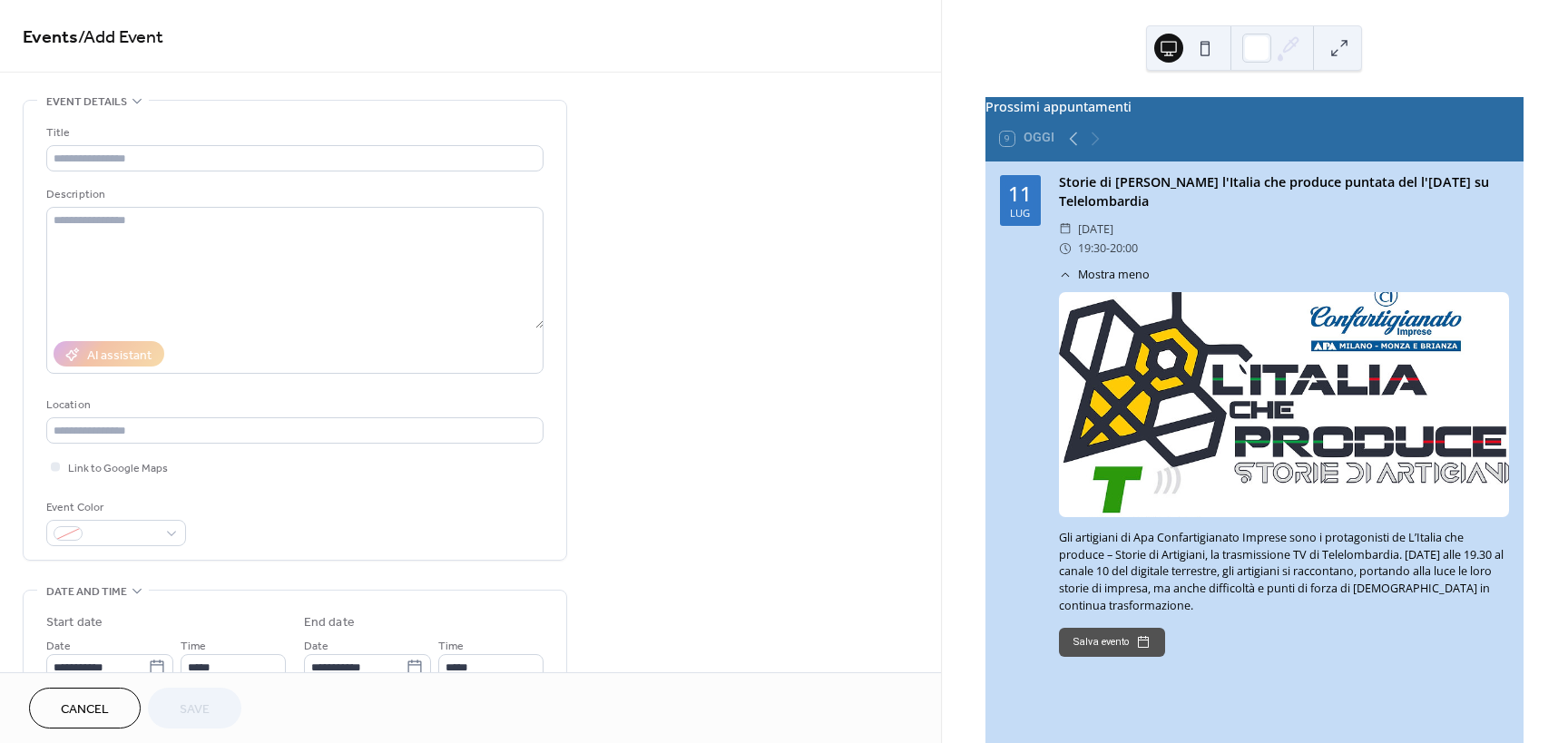 click on "Mostra meno" at bounding box center (1113, 275) 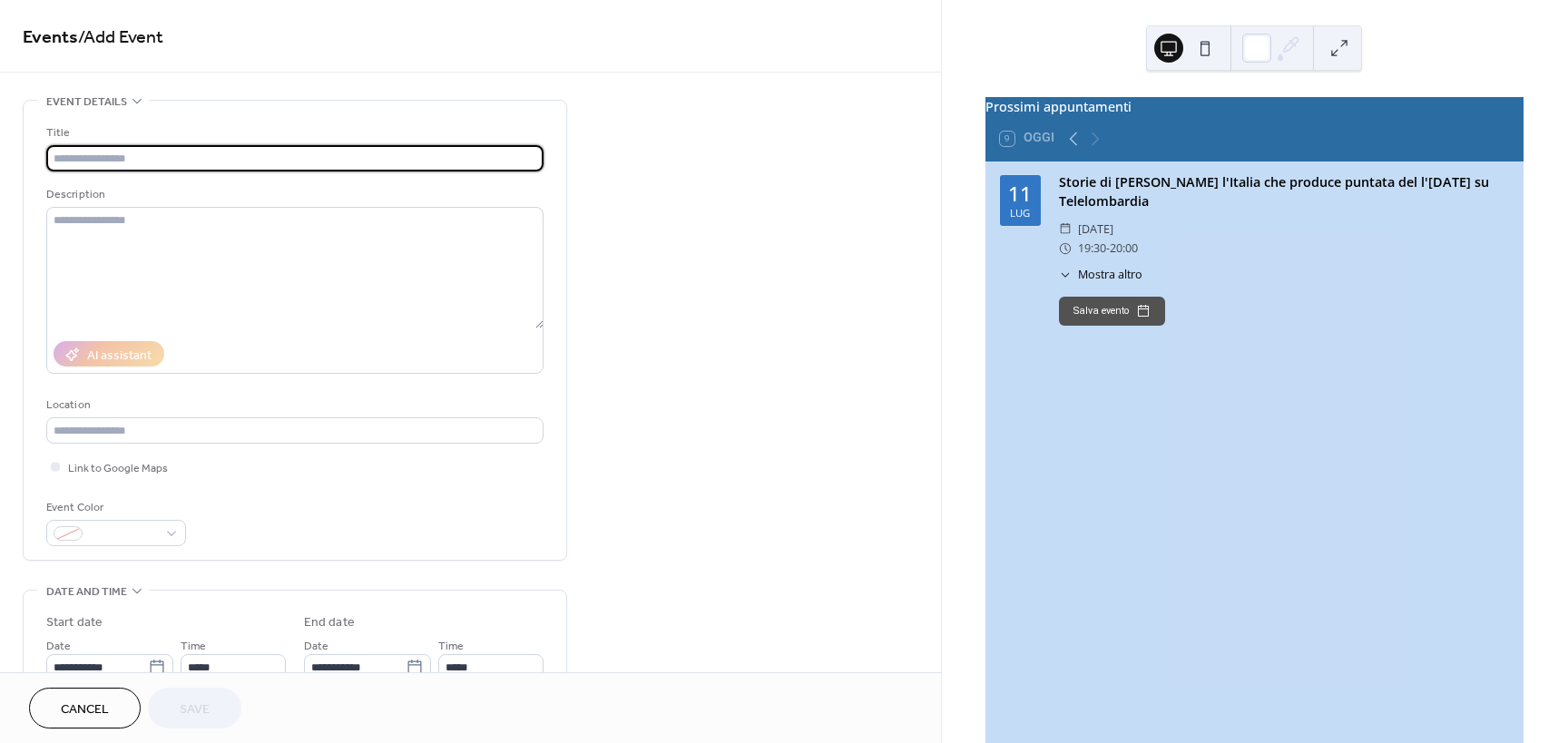 click at bounding box center [295, 158] 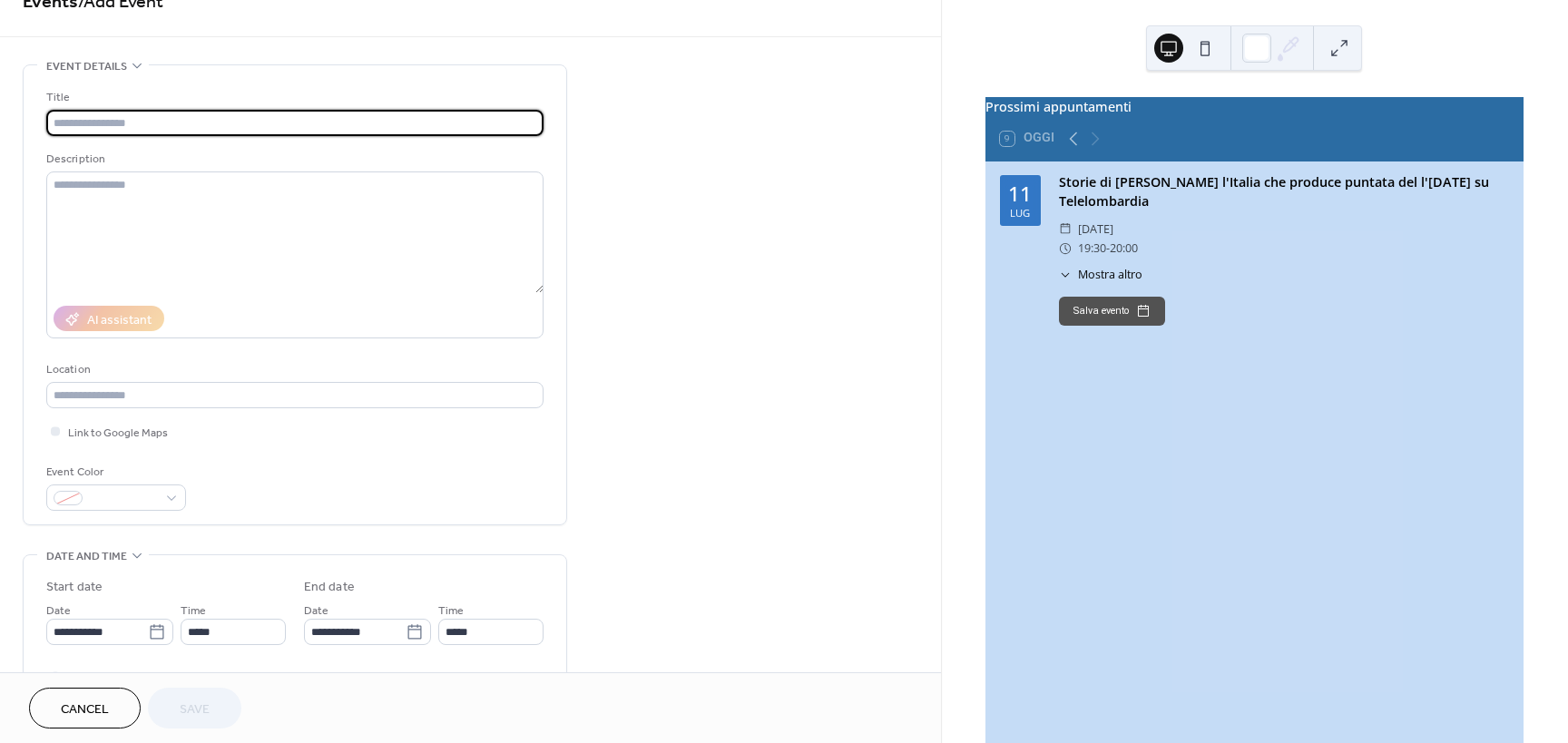 scroll, scrollTop: 91, scrollLeft: 0, axis: vertical 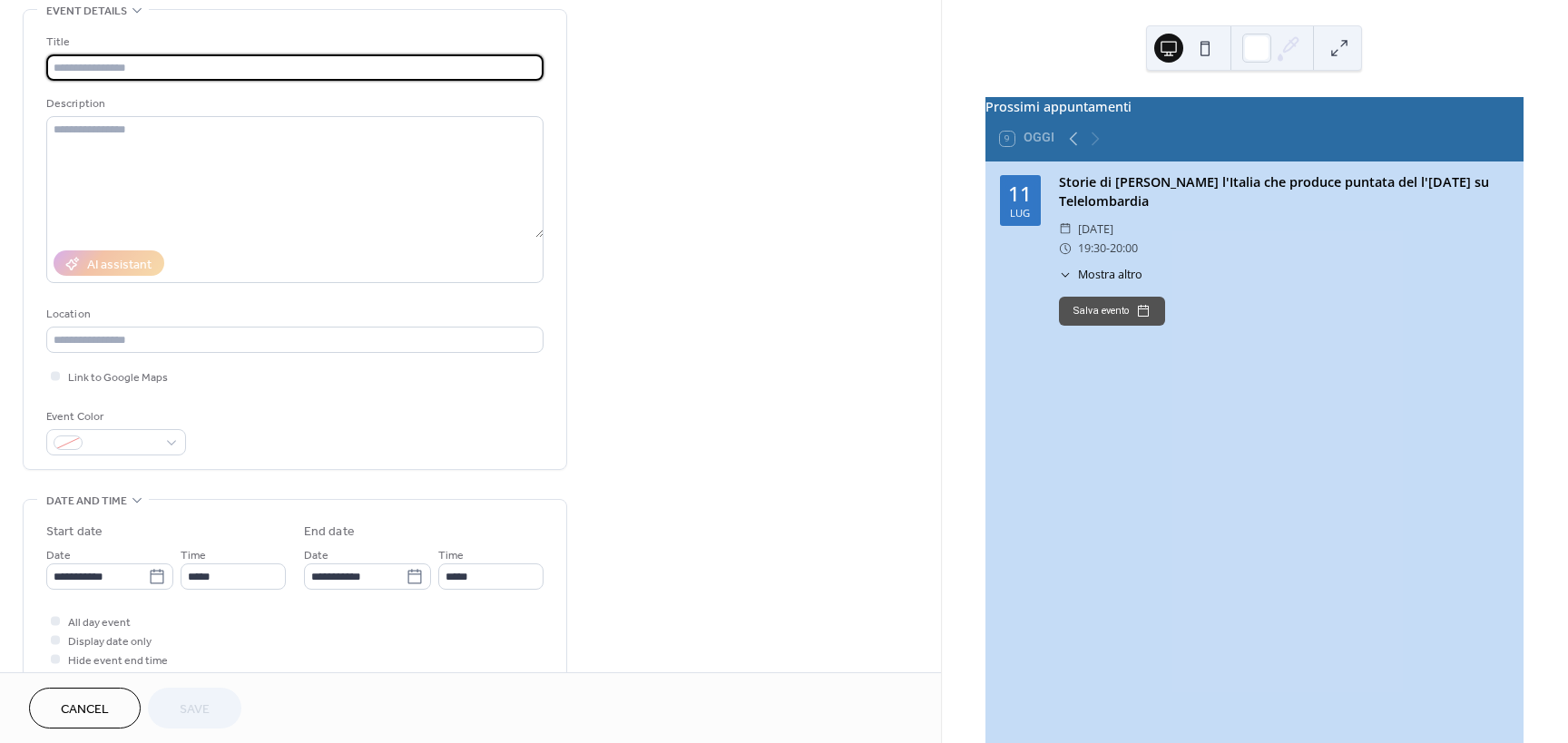 click at bounding box center (295, 67) 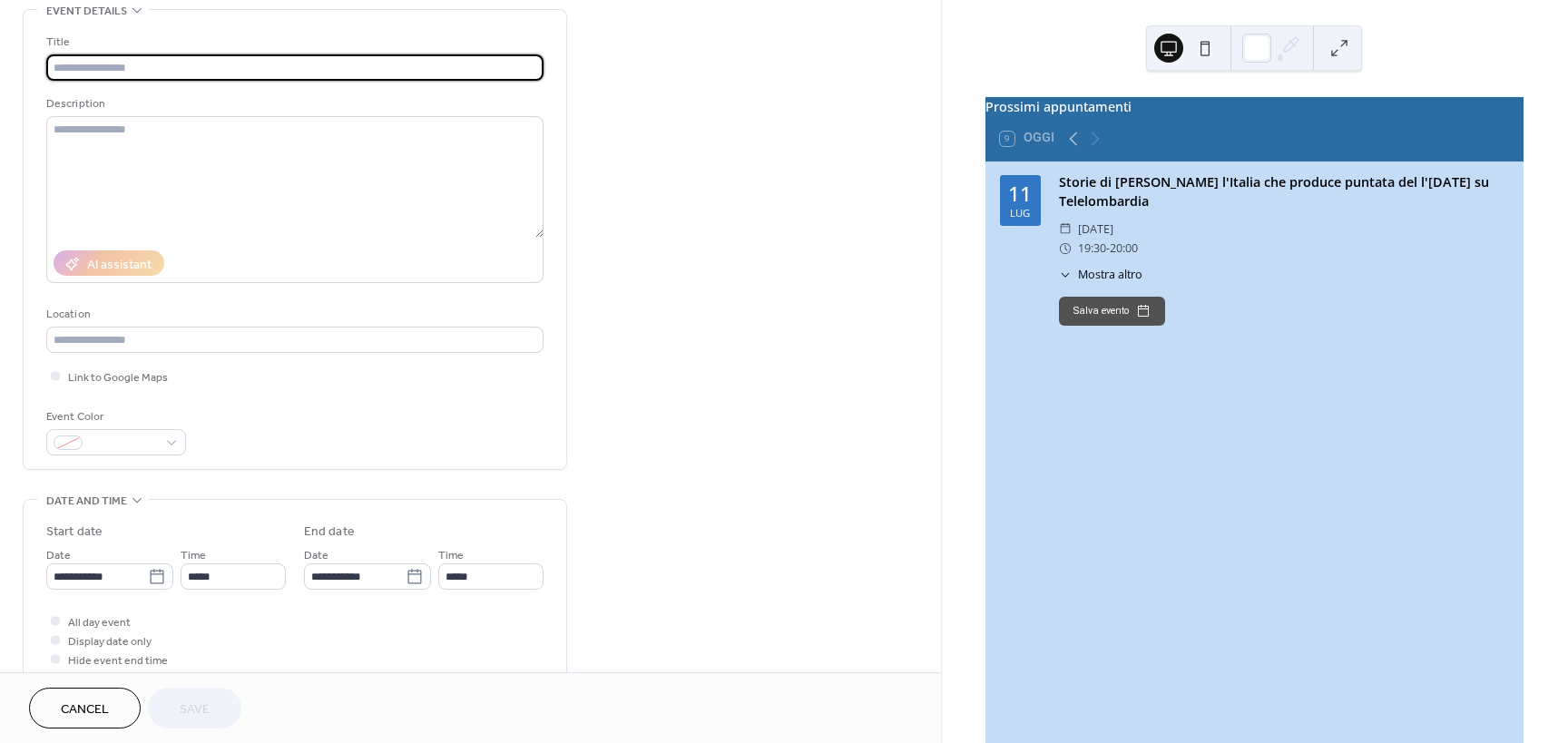 paste on "**********" 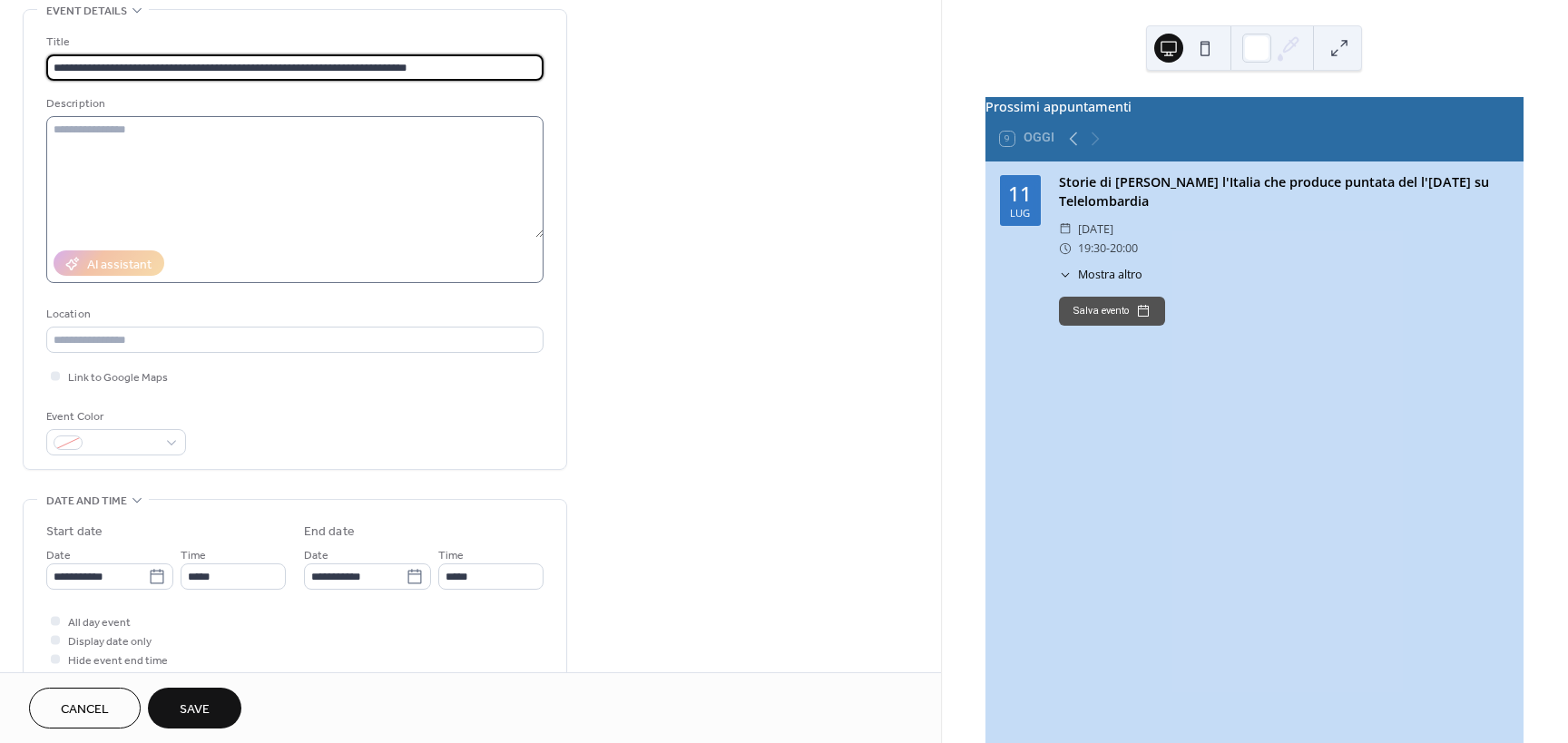 type on "**********" 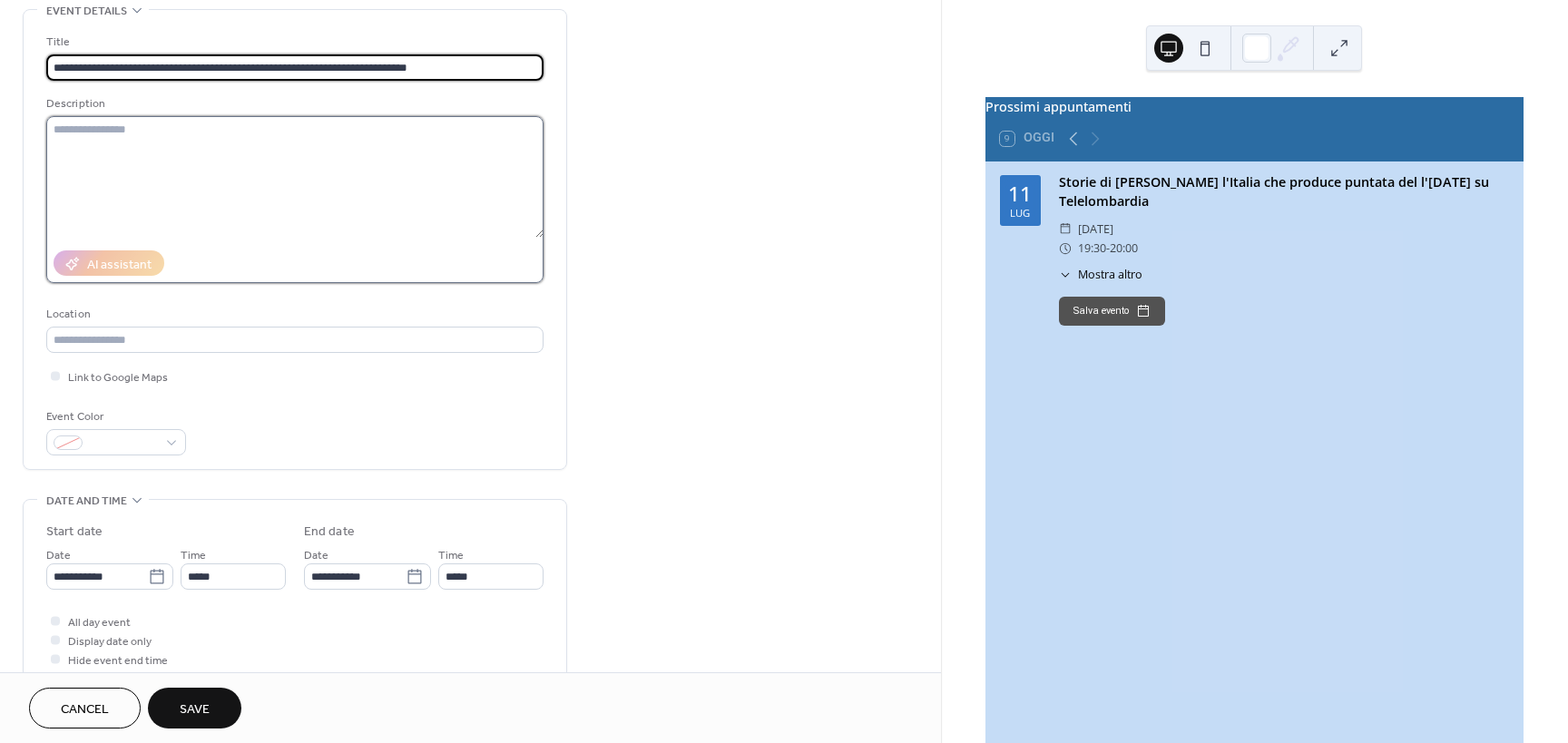 click at bounding box center [295, 177] 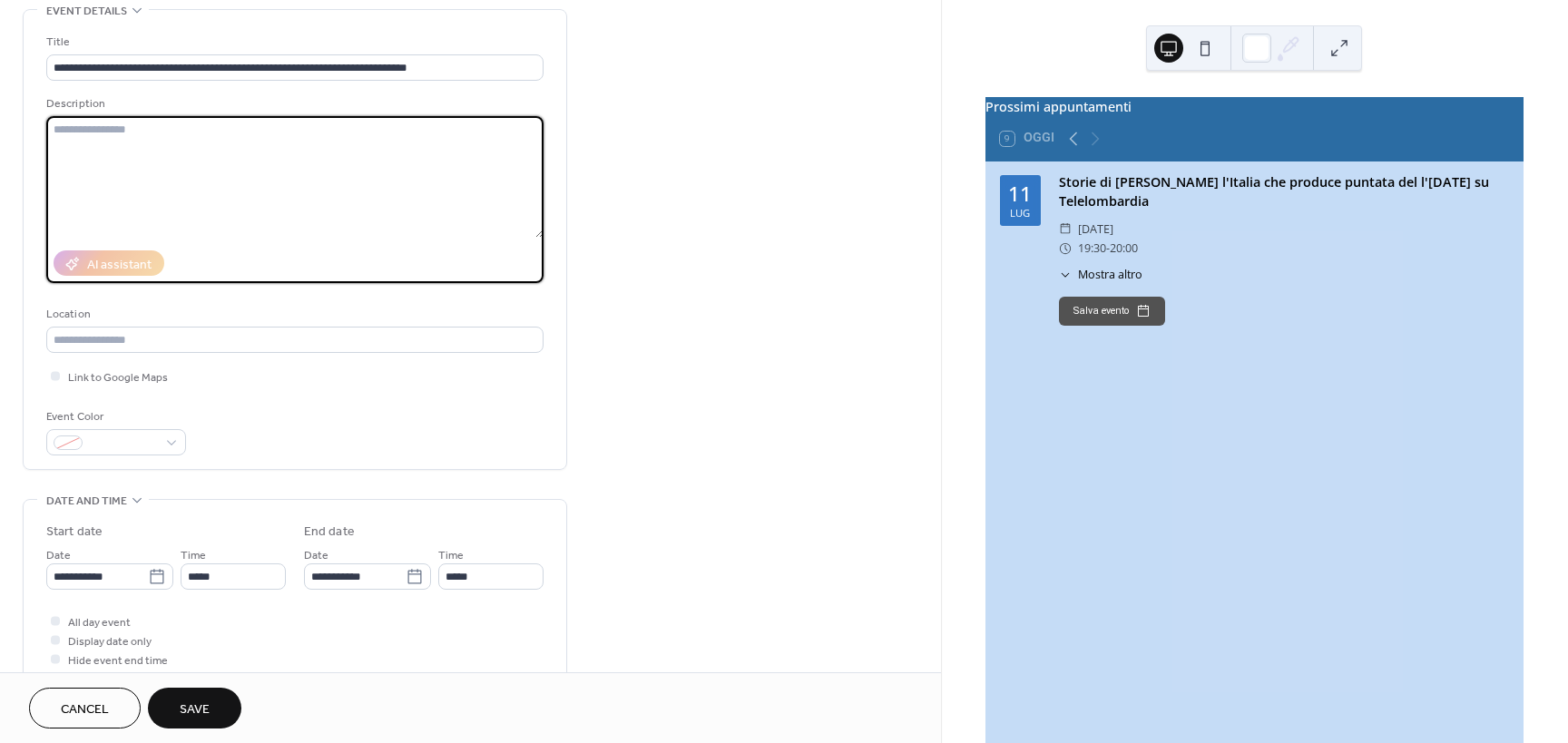 paste on "**********" 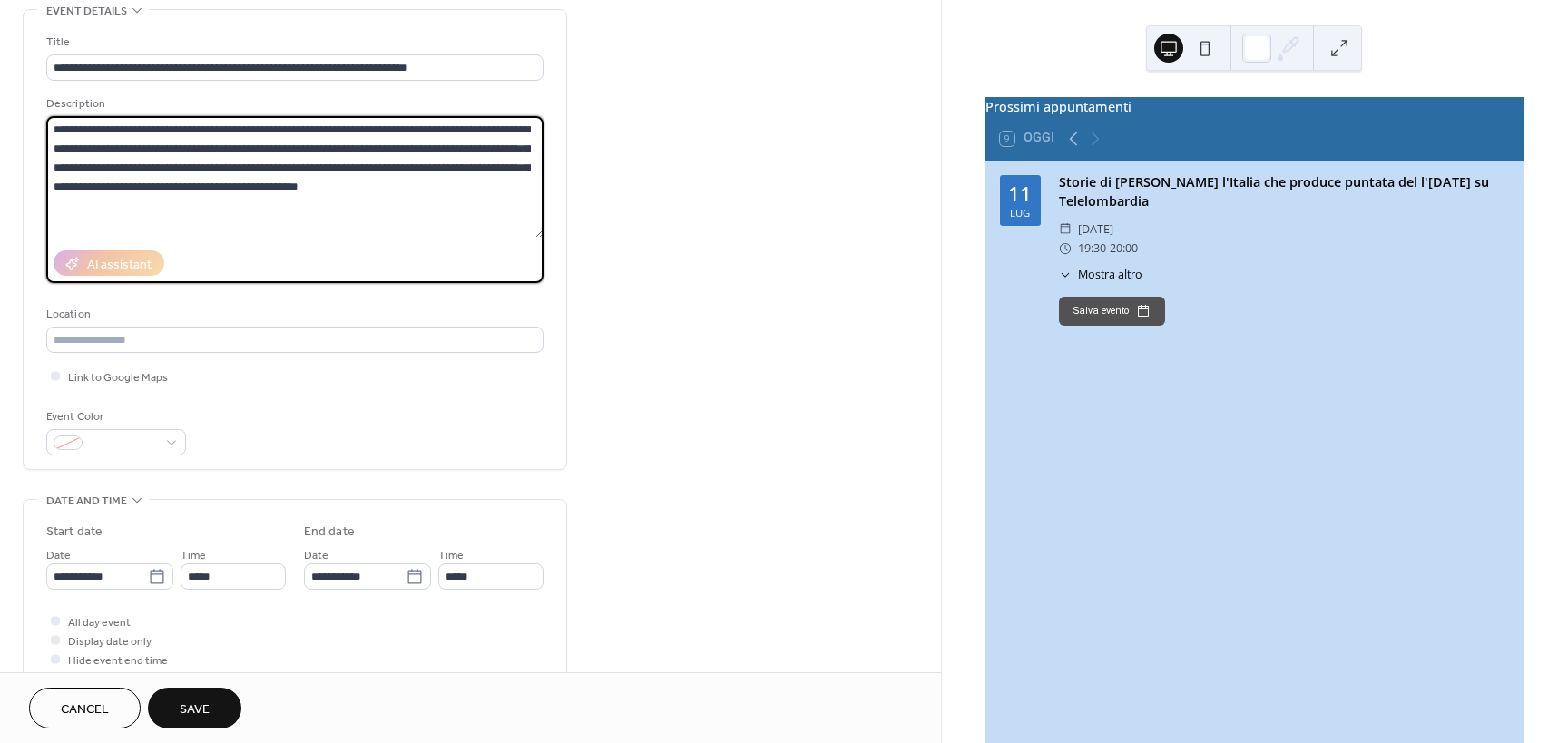 scroll, scrollTop: 54, scrollLeft: 0, axis: vertical 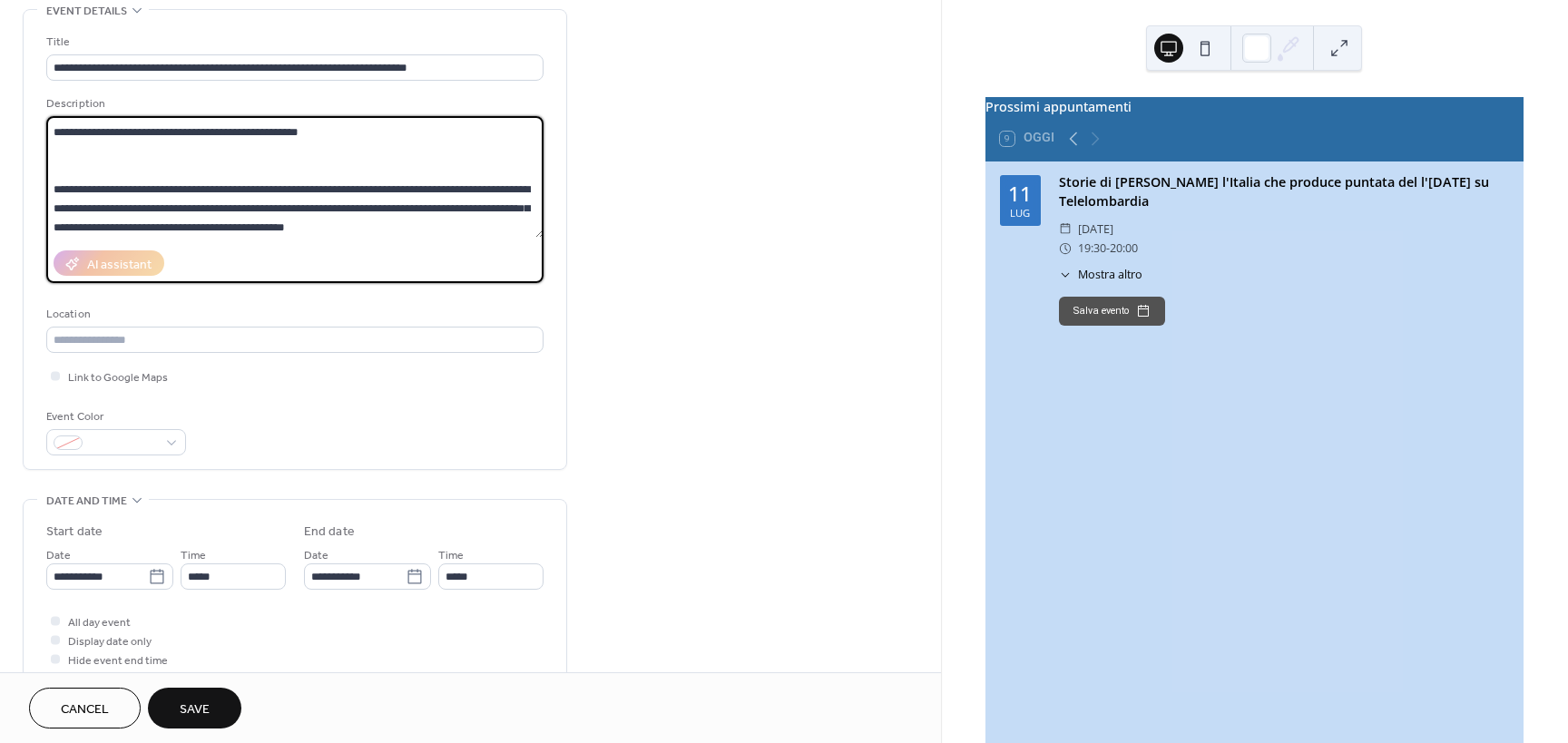 click on "**********" at bounding box center (295, 177) 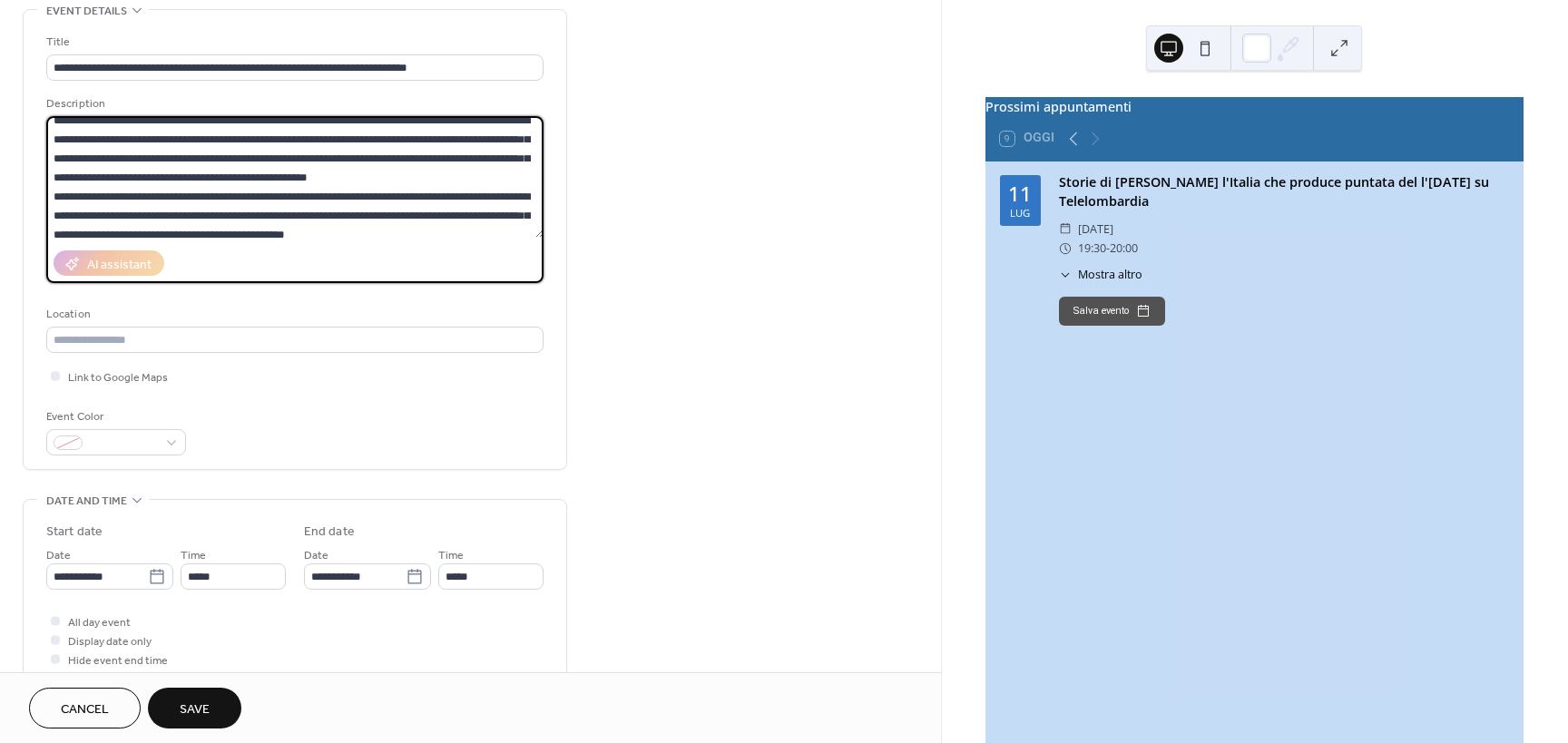 scroll, scrollTop: 0, scrollLeft: 0, axis: both 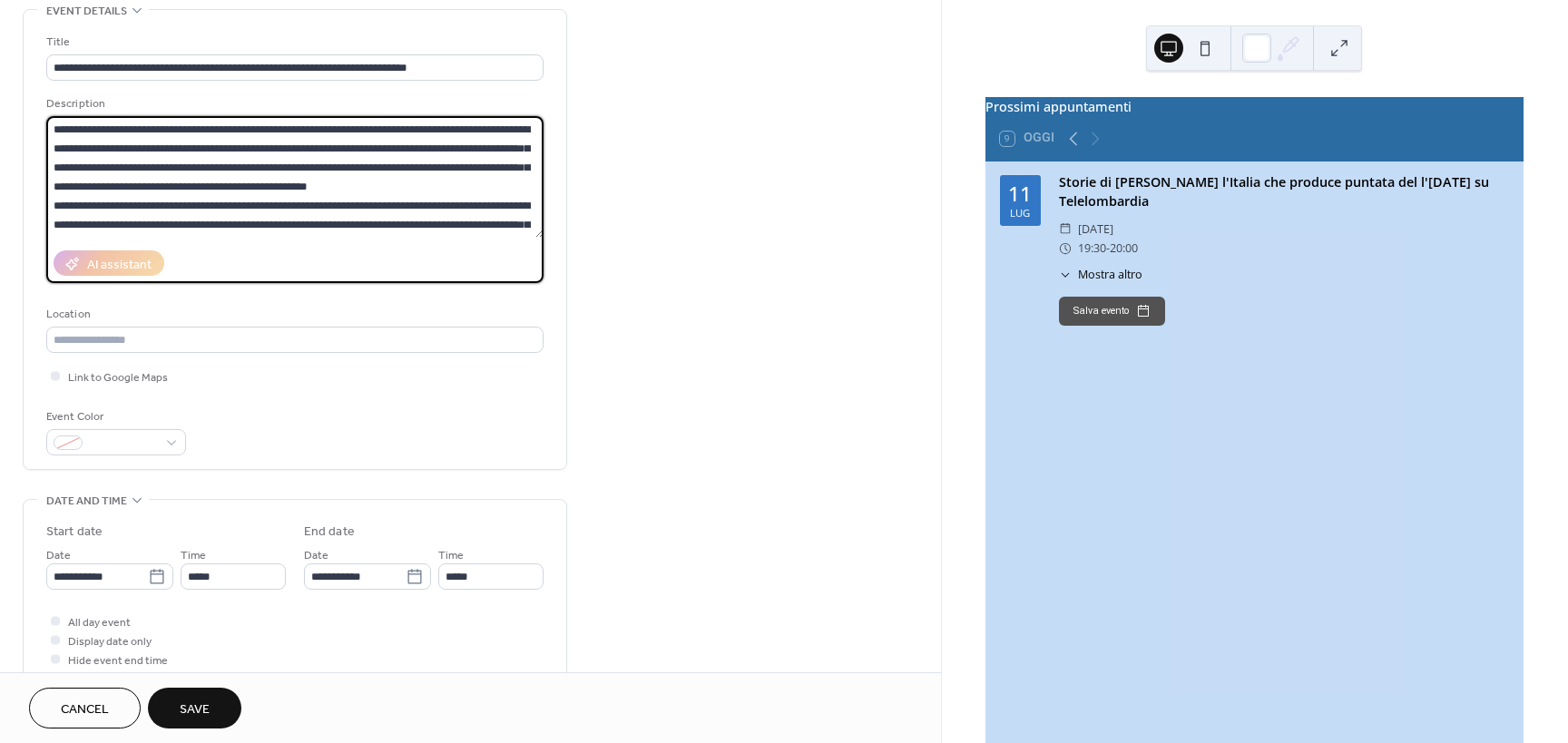 click on "**********" at bounding box center (295, 177) 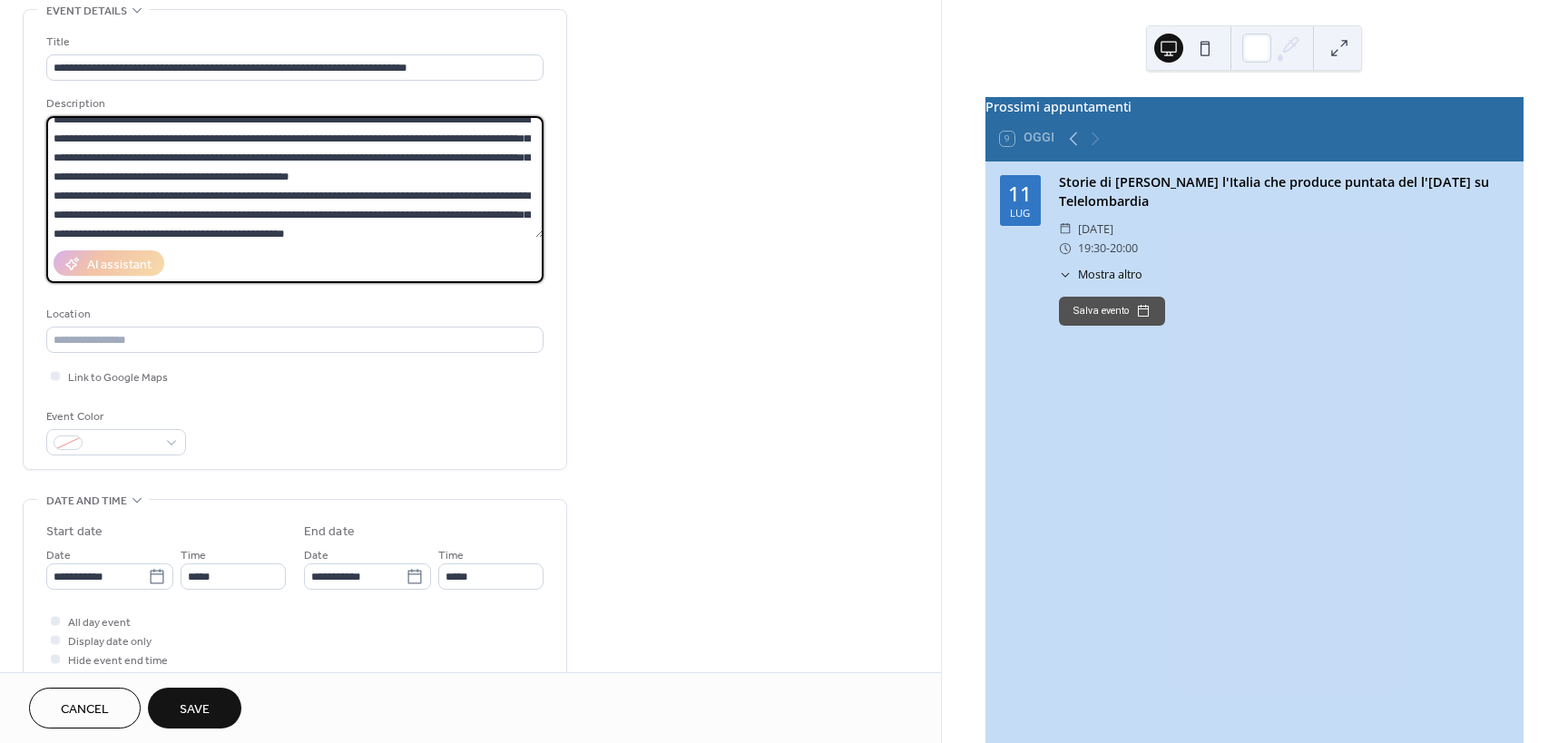 scroll, scrollTop: 19, scrollLeft: 0, axis: vertical 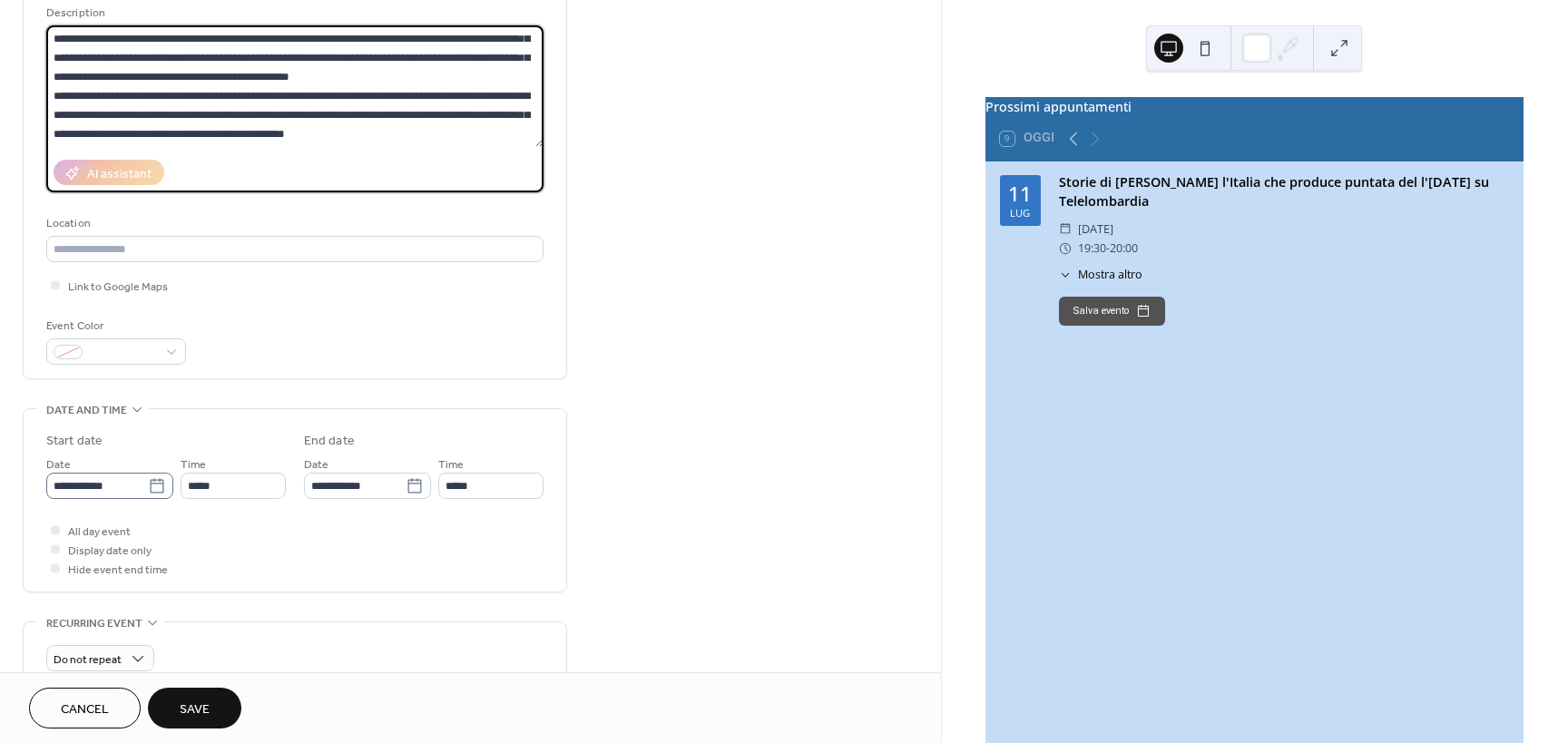 type on "**********" 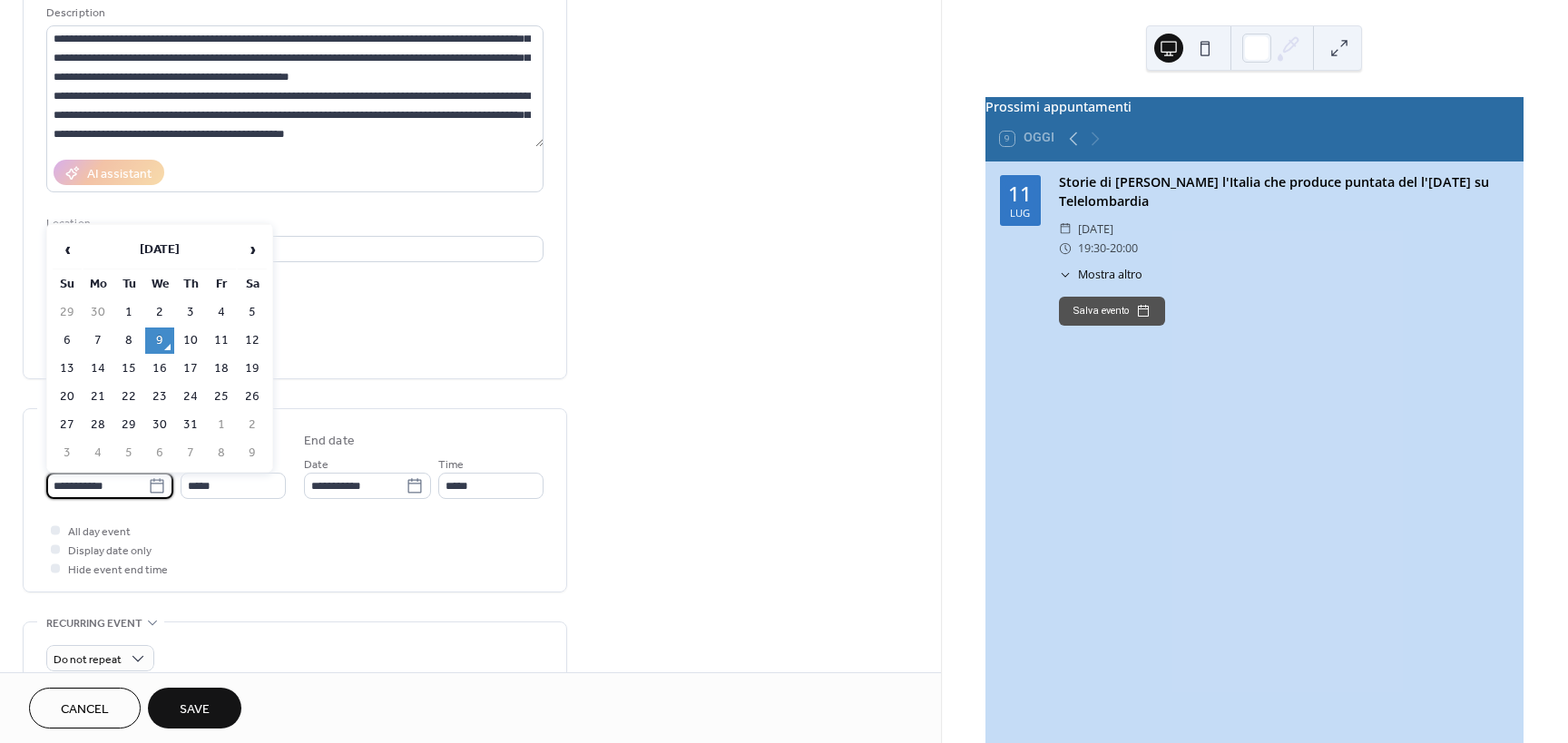 click on "**********" at bounding box center (97, 485) 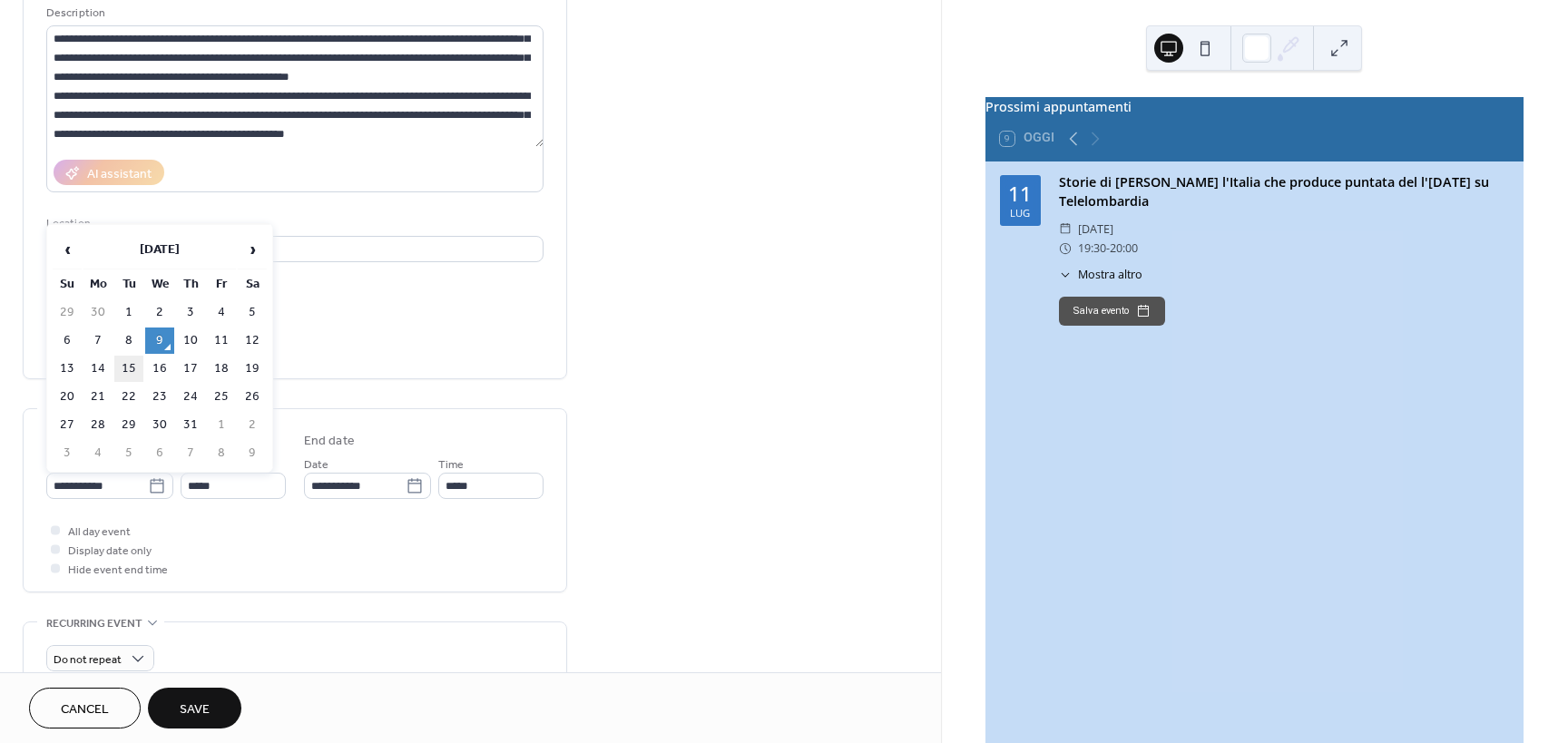 click on "15" at bounding box center [129, 368] 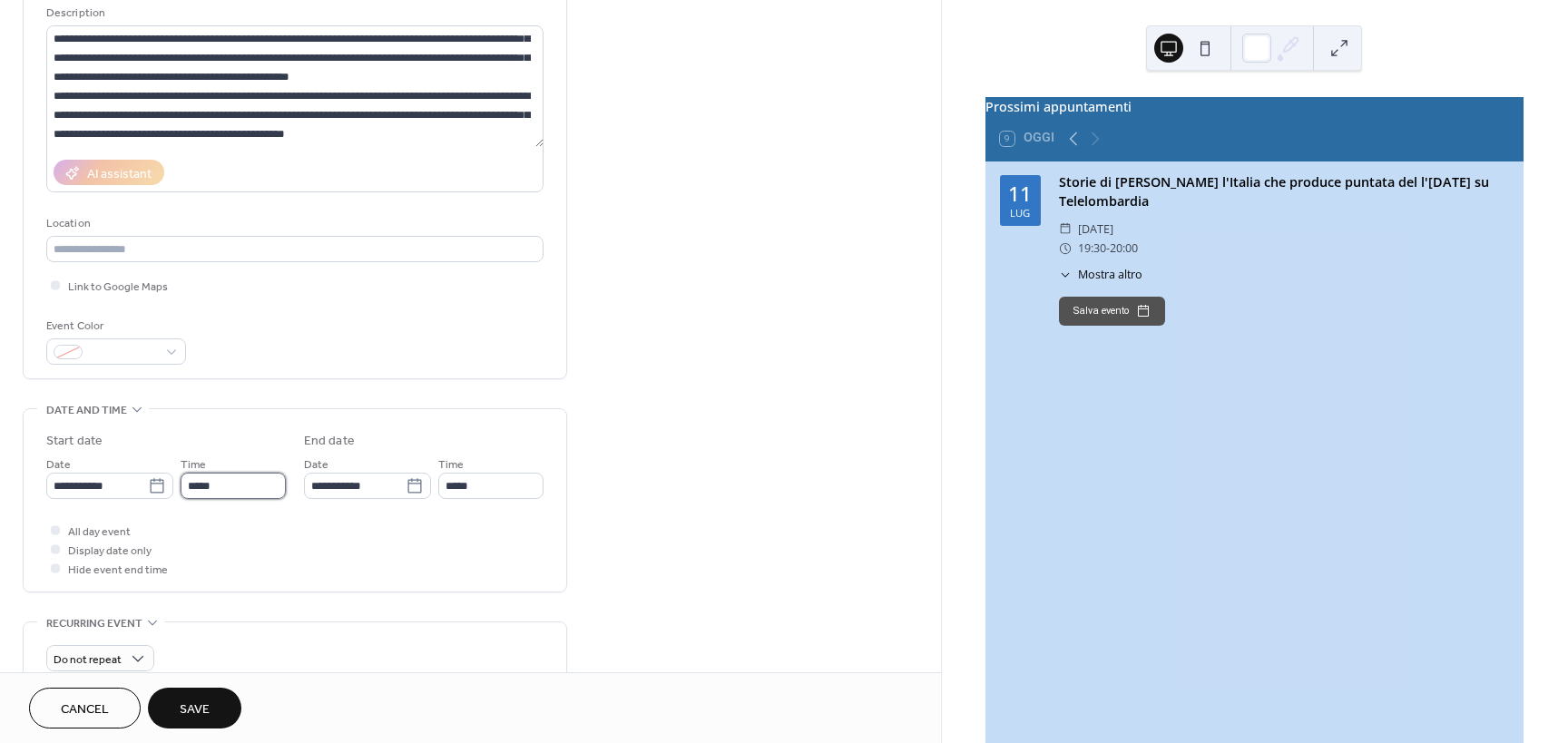 click on "*****" at bounding box center [233, 485] 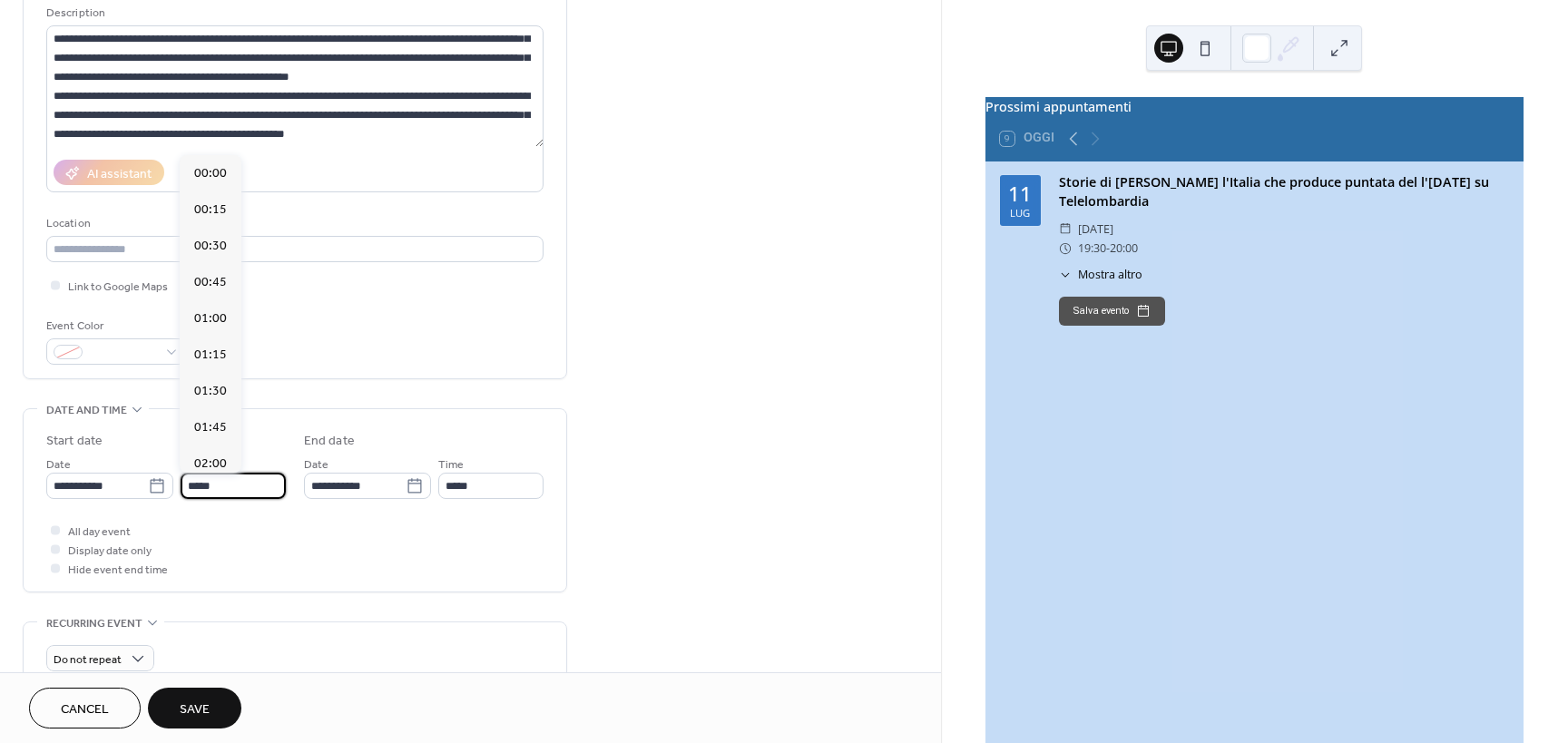 scroll, scrollTop: 1785, scrollLeft: 0, axis: vertical 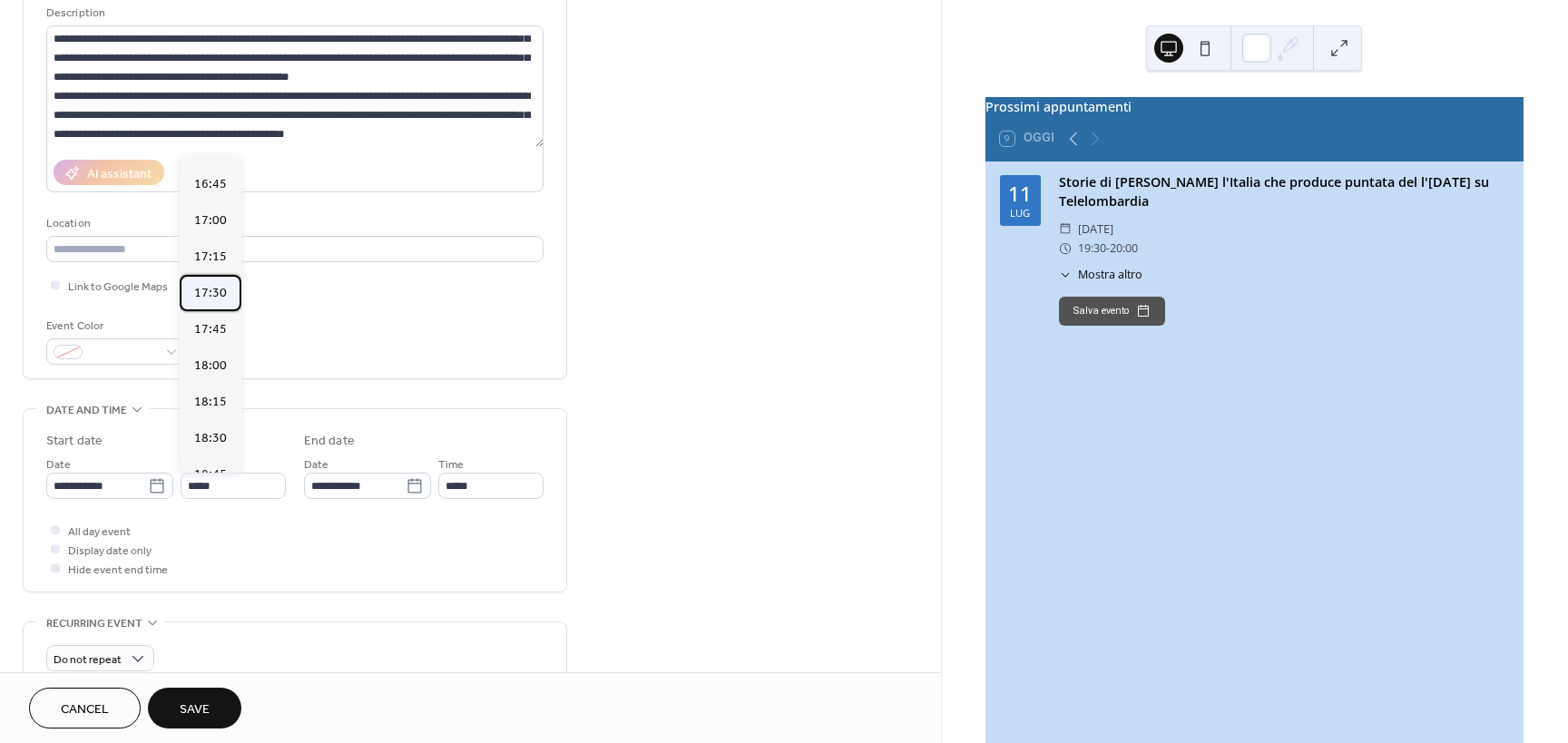 click on "17:30" at bounding box center (211, 293) 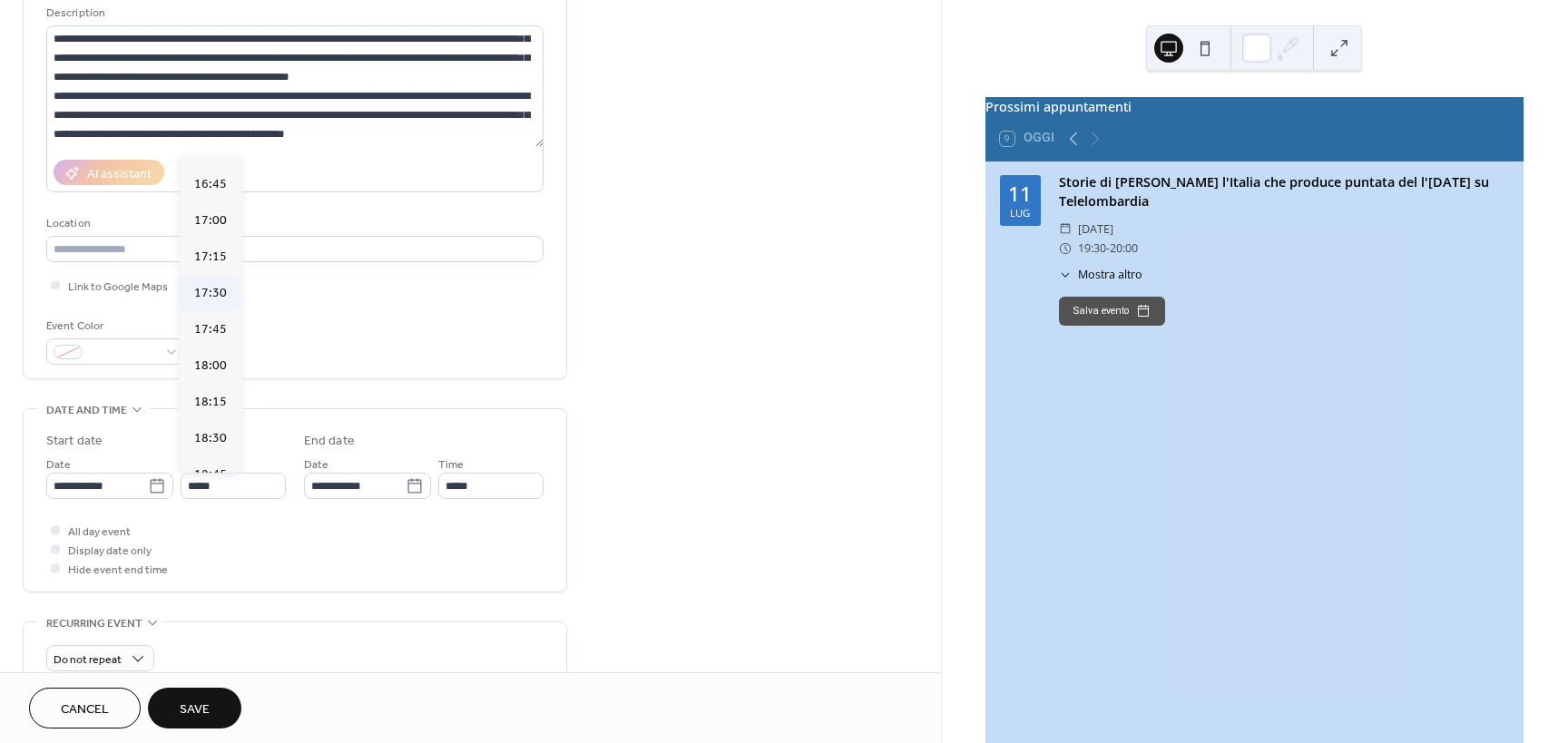 type on "*****" 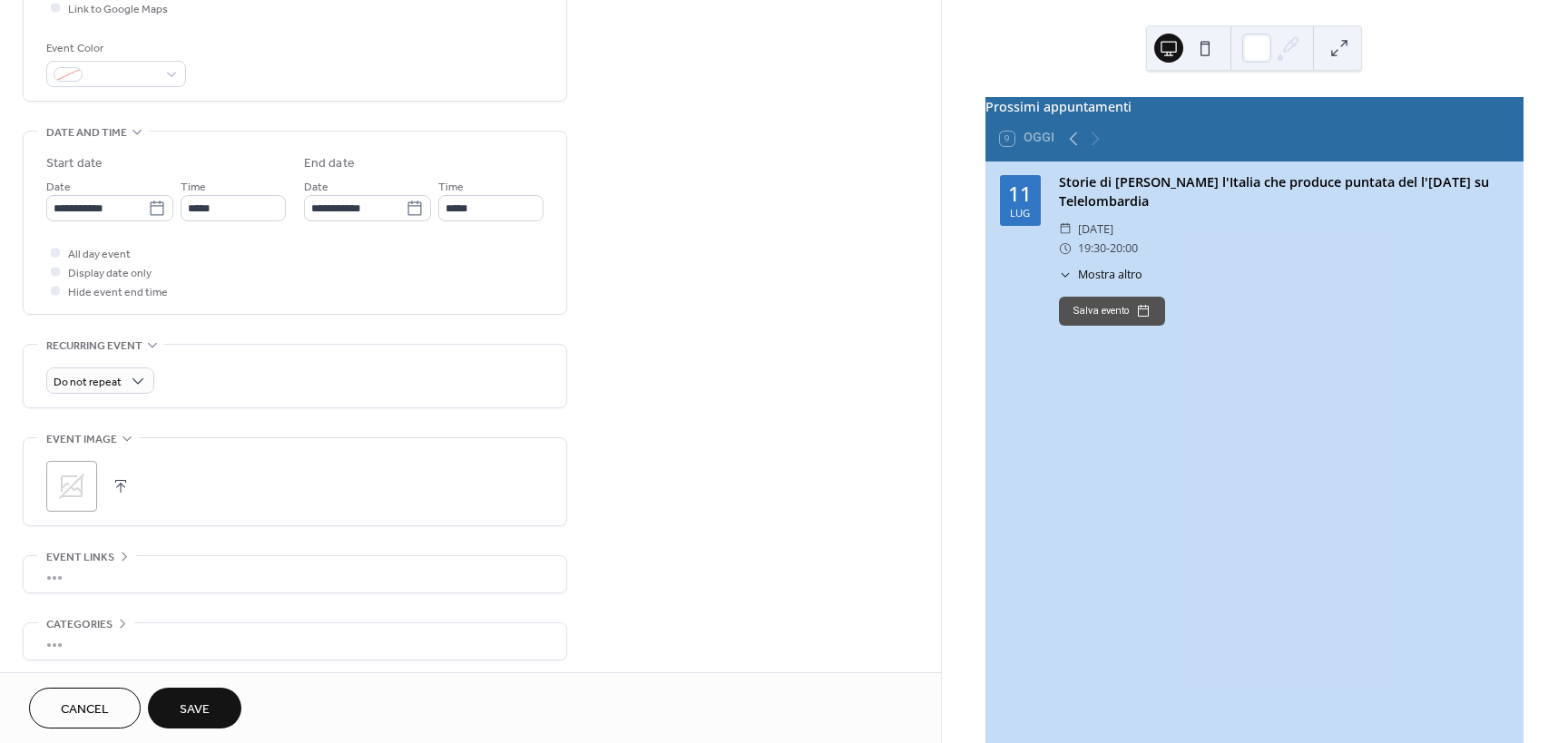 scroll, scrollTop: 533, scrollLeft: 0, axis: vertical 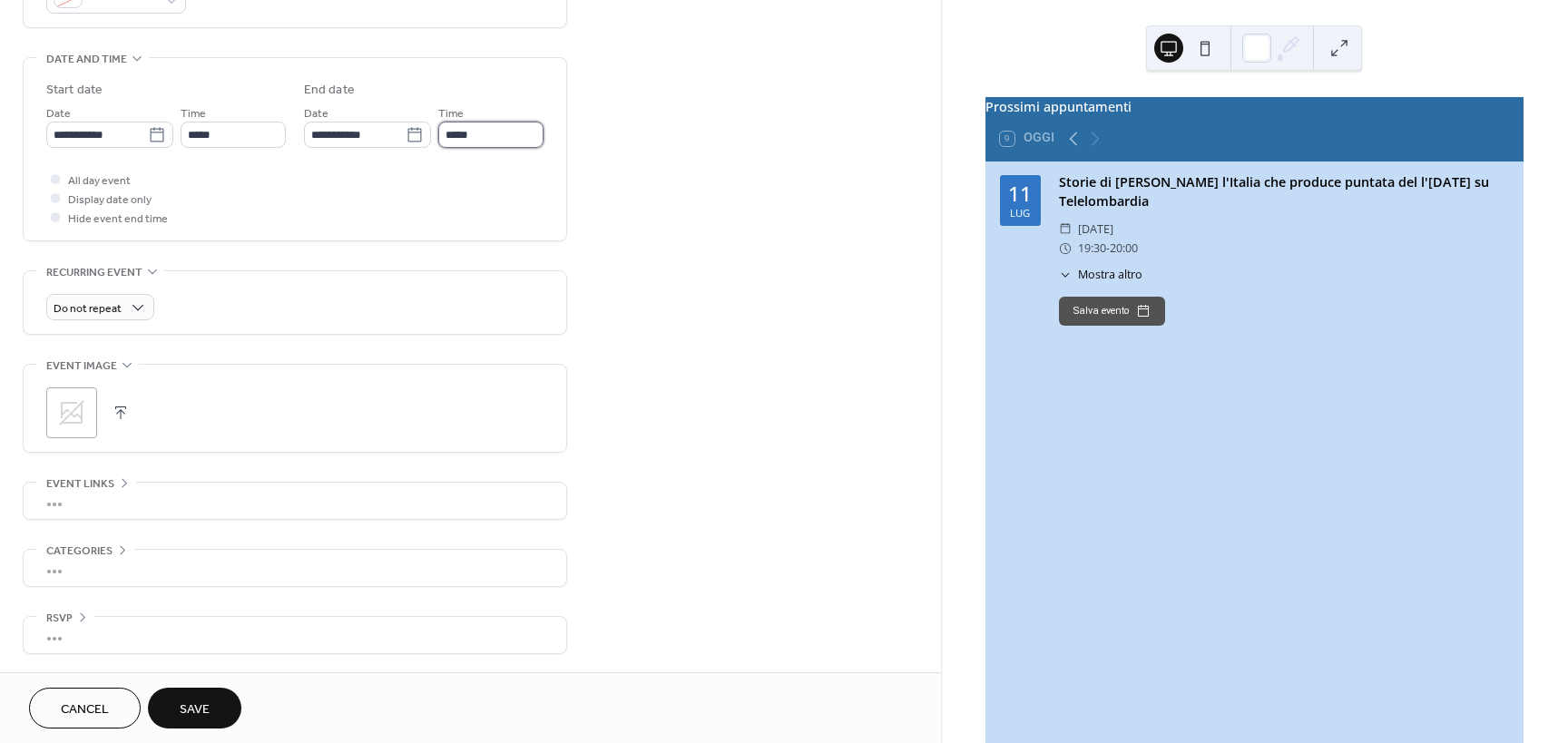 click on "*****" at bounding box center (491, 134) 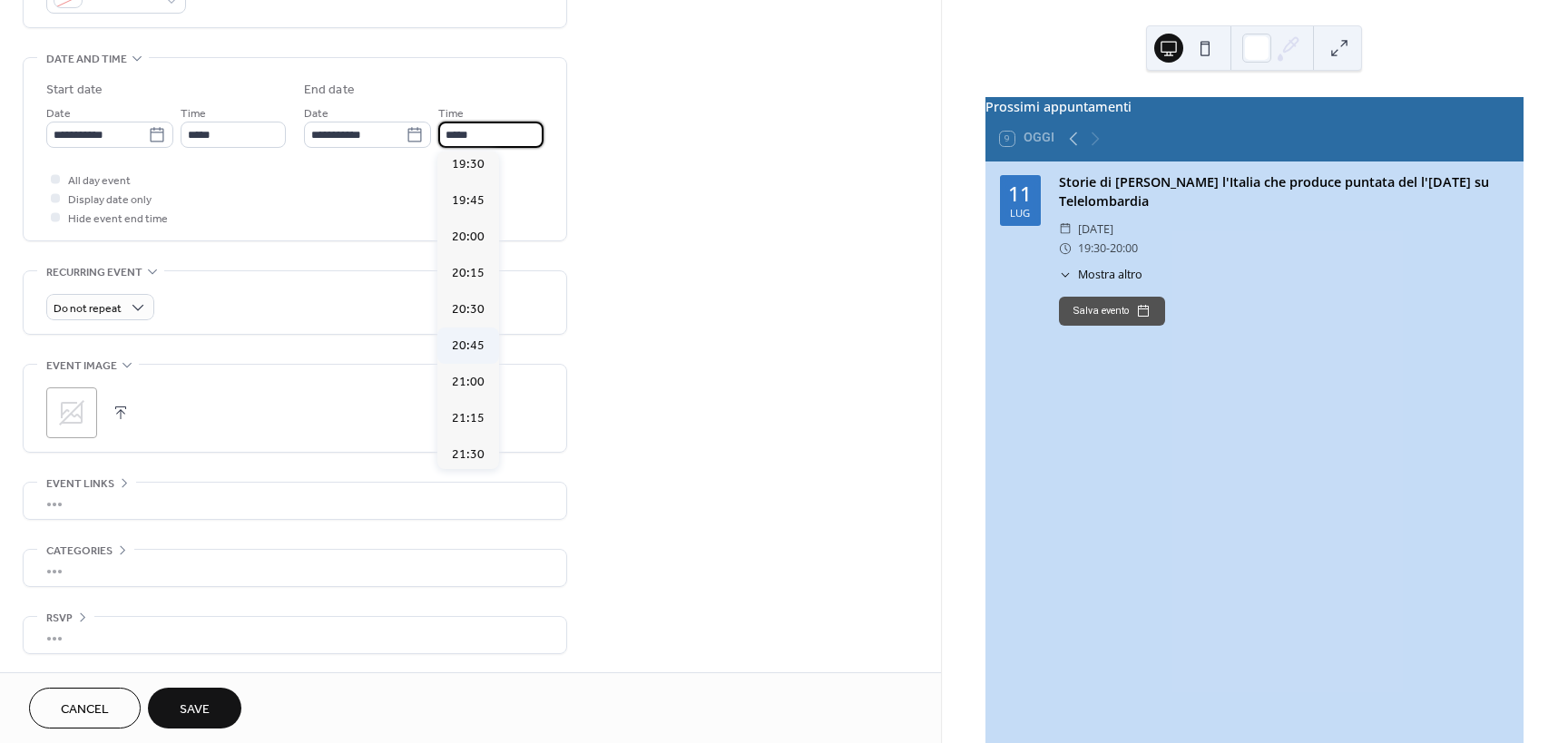 scroll, scrollTop: 272, scrollLeft: 0, axis: vertical 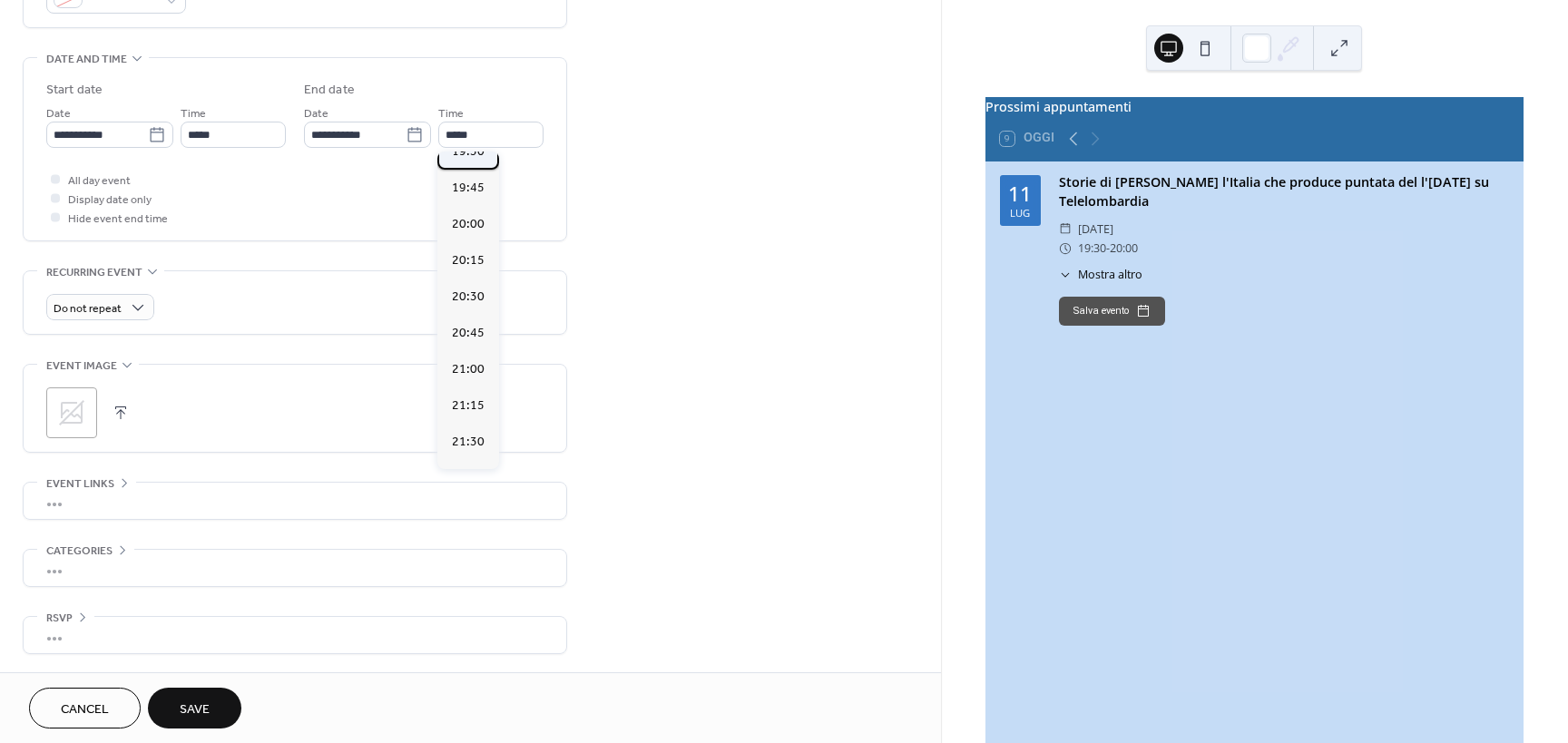 click on "19:30" at bounding box center [468, 152] 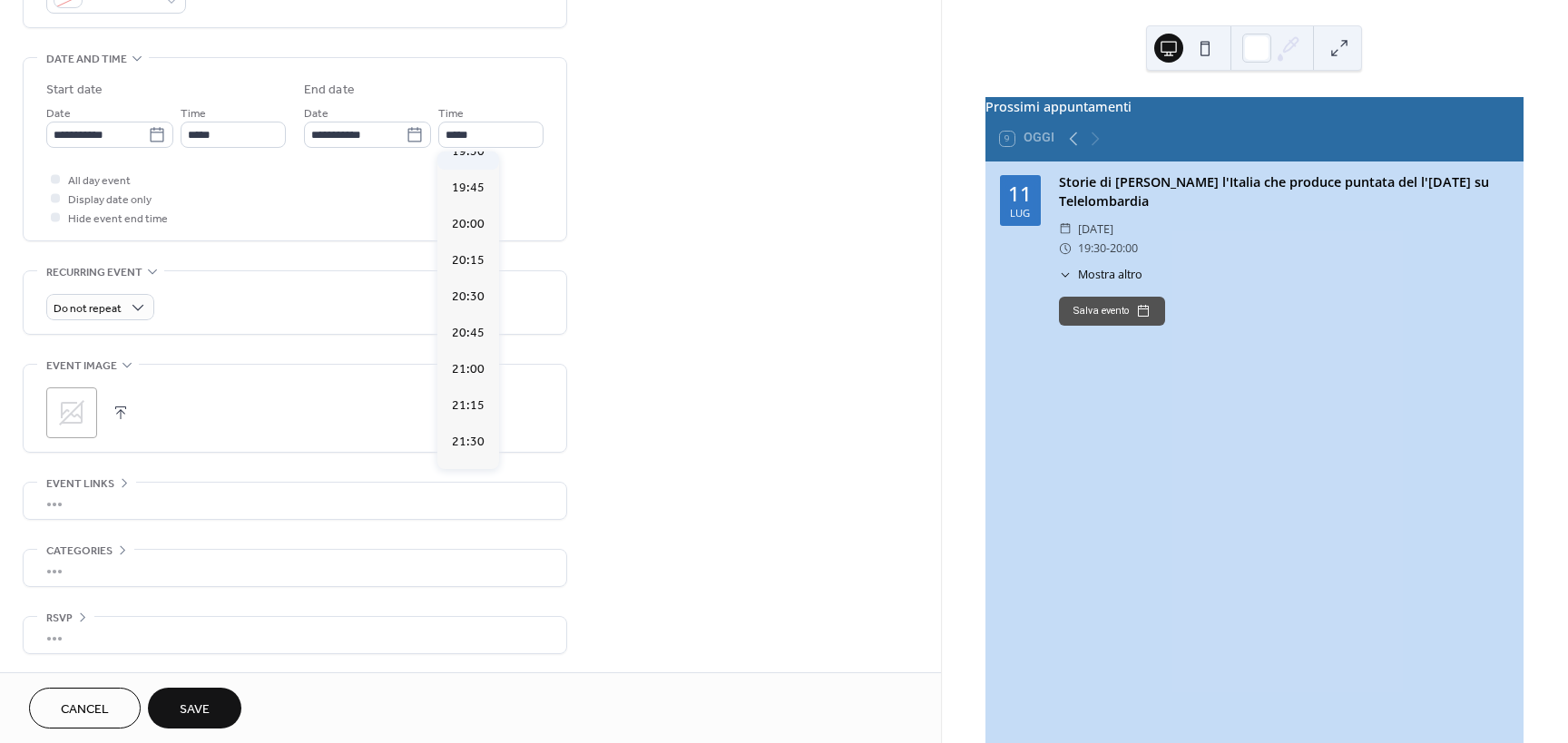 type on "*****" 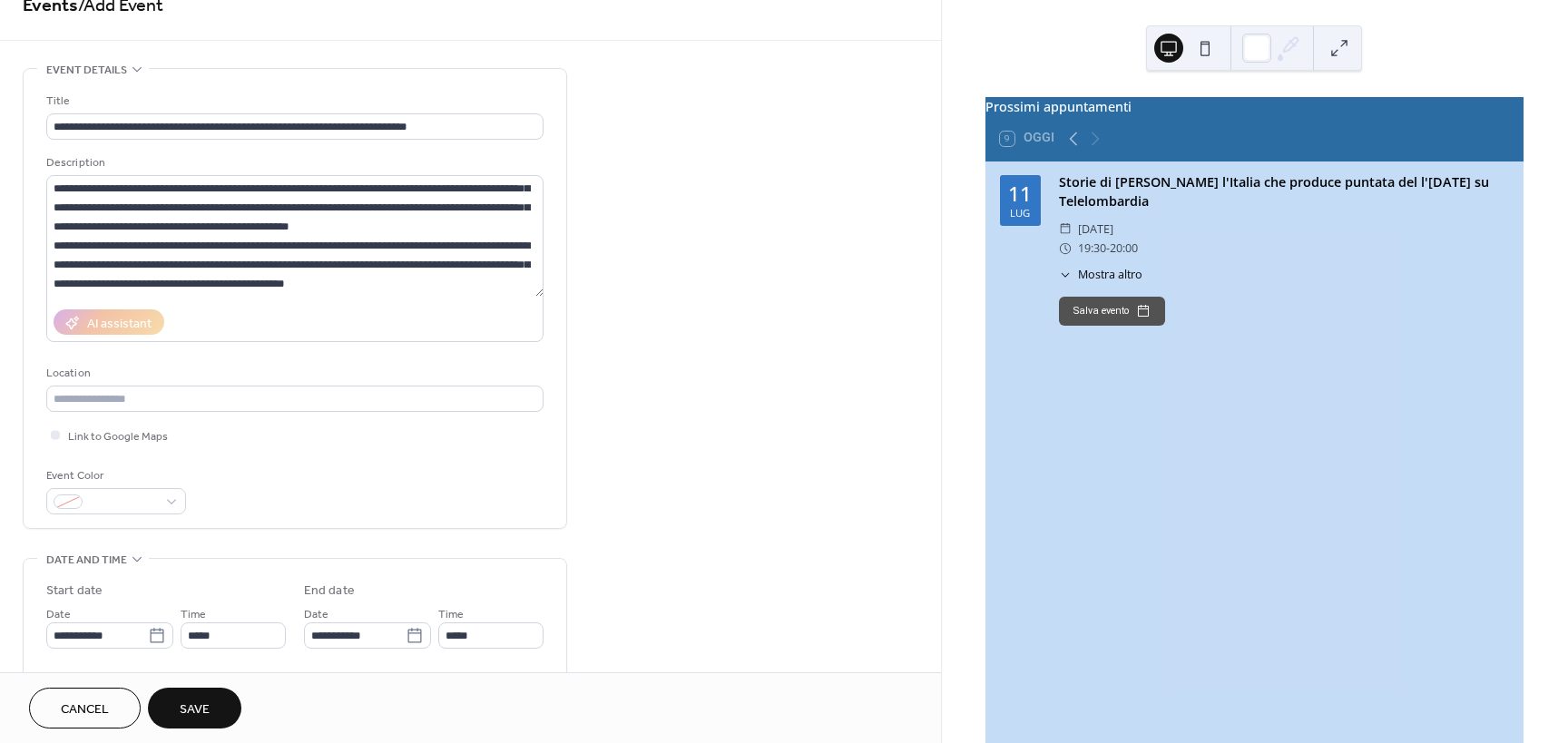 scroll, scrollTop: 0, scrollLeft: 0, axis: both 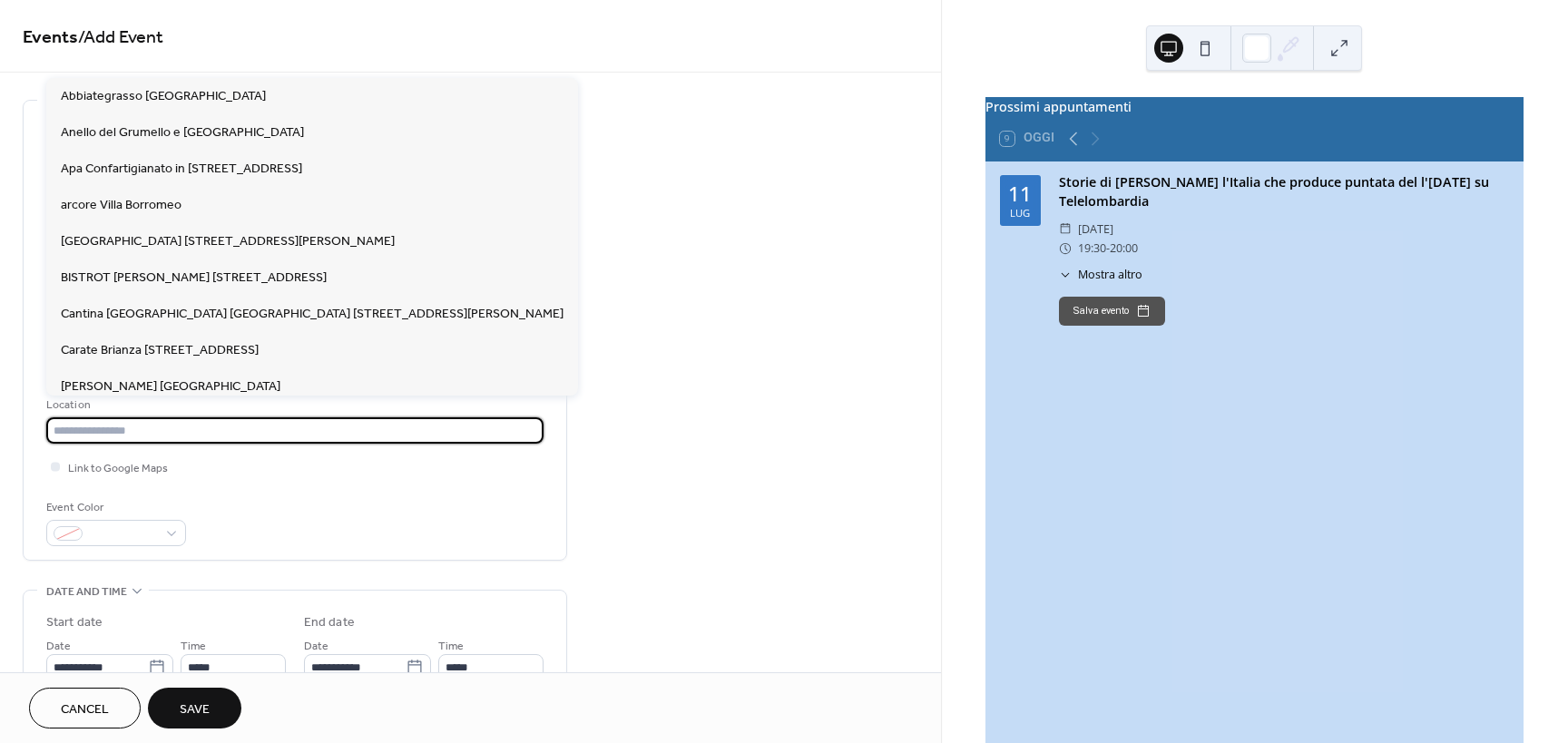 click at bounding box center [295, 430] 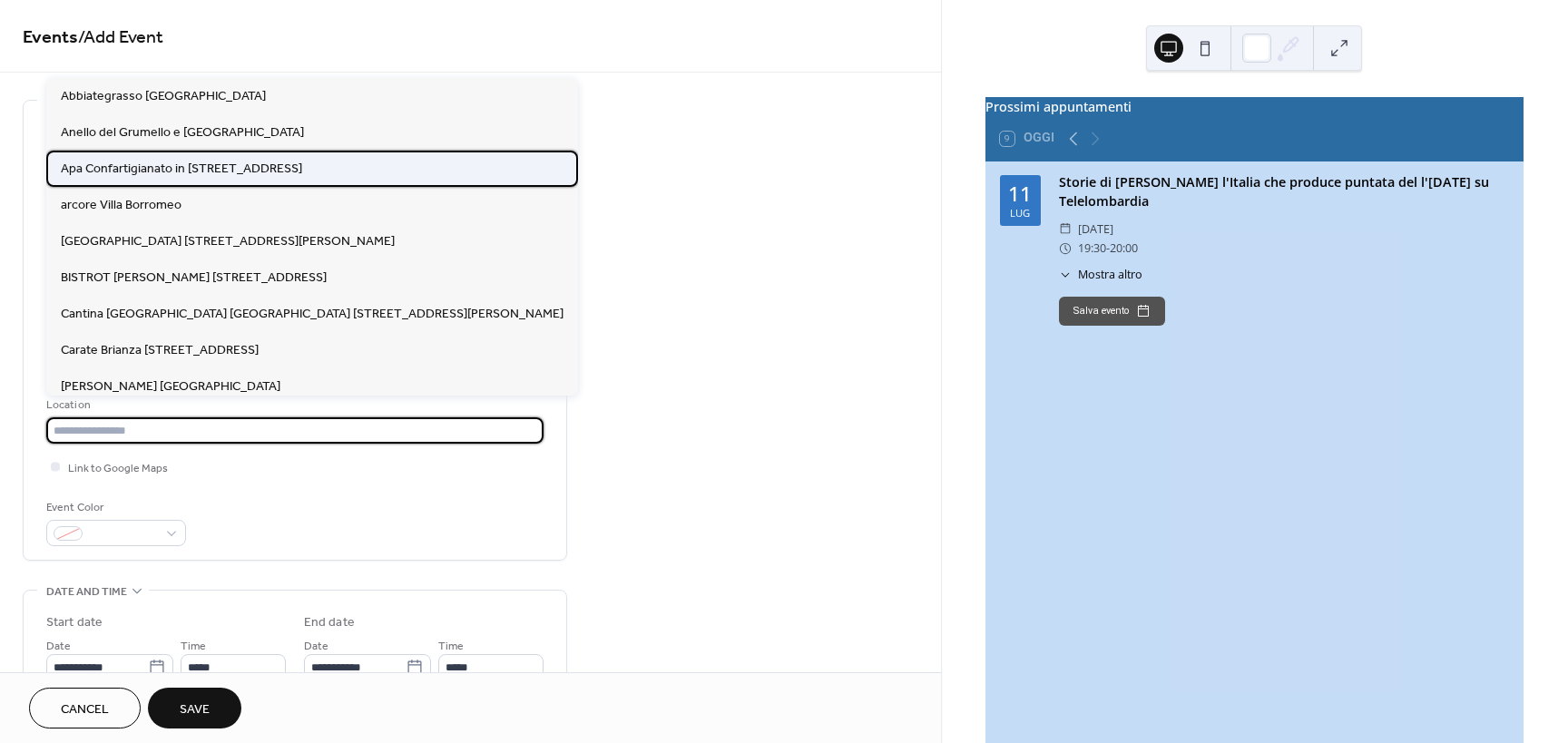 click on "Apa Confartigianato in [STREET_ADDRESS]" at bounding box center [181, 169] 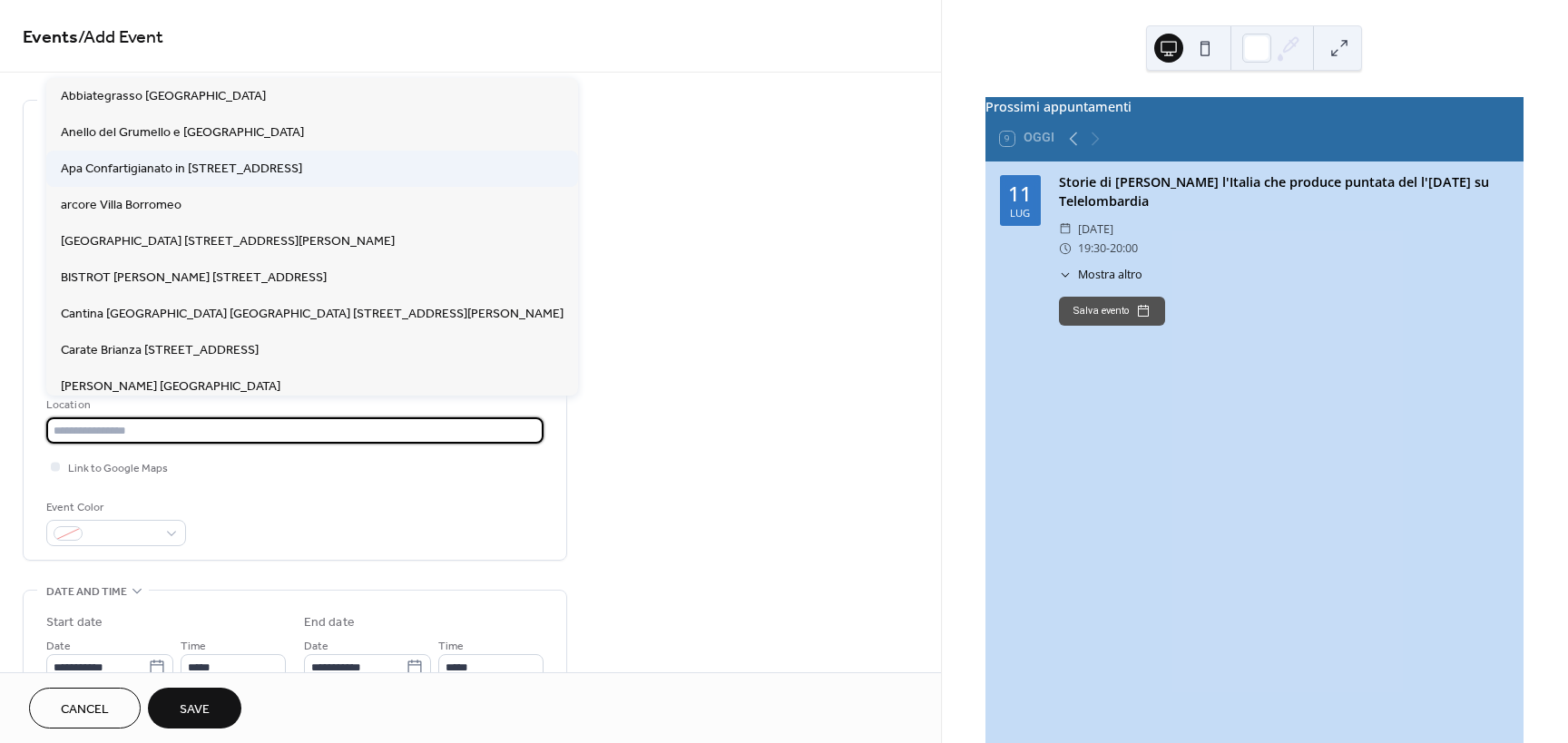 type on "**********" 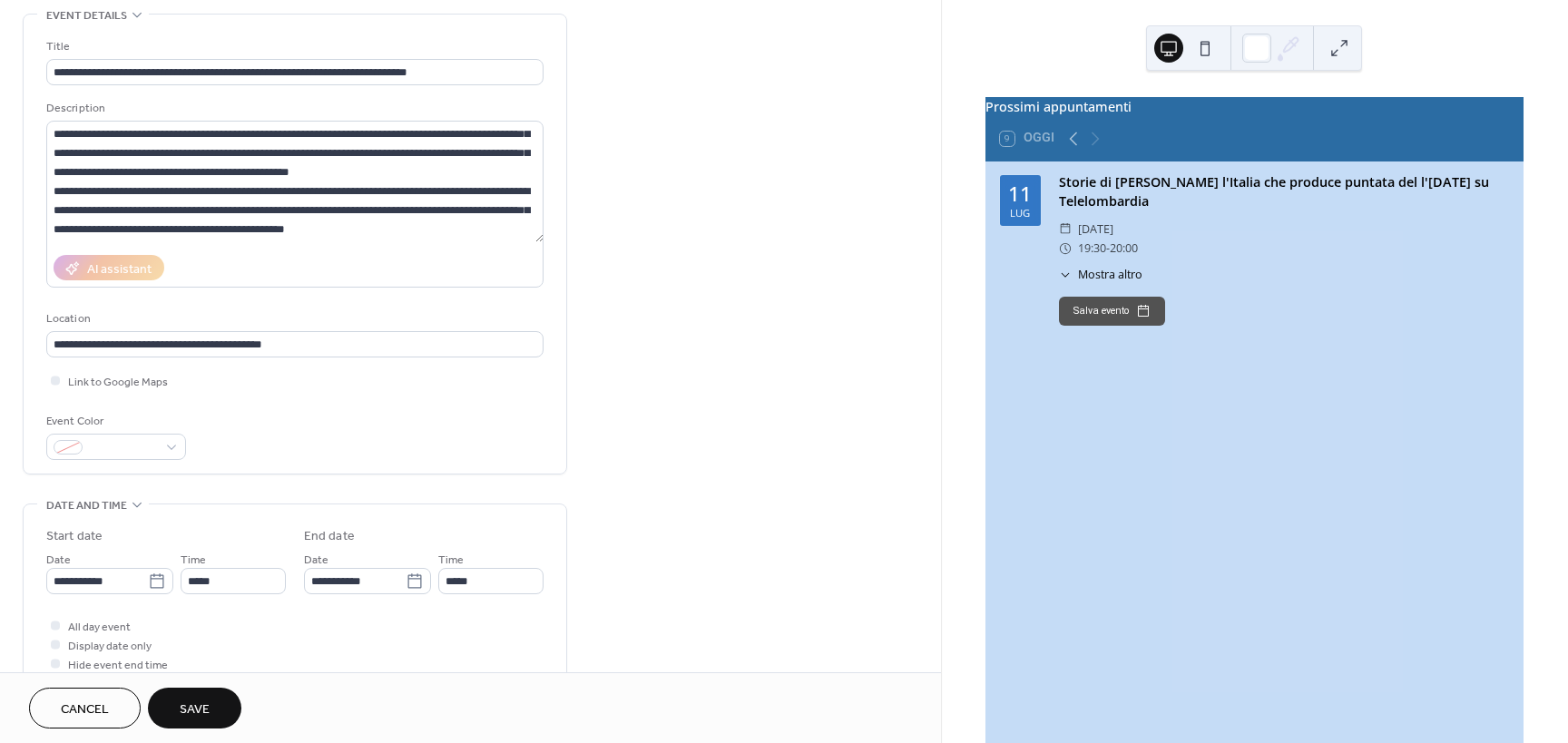 scroll, scrollTop: 91, scrollLeft: 0, axis: vertical 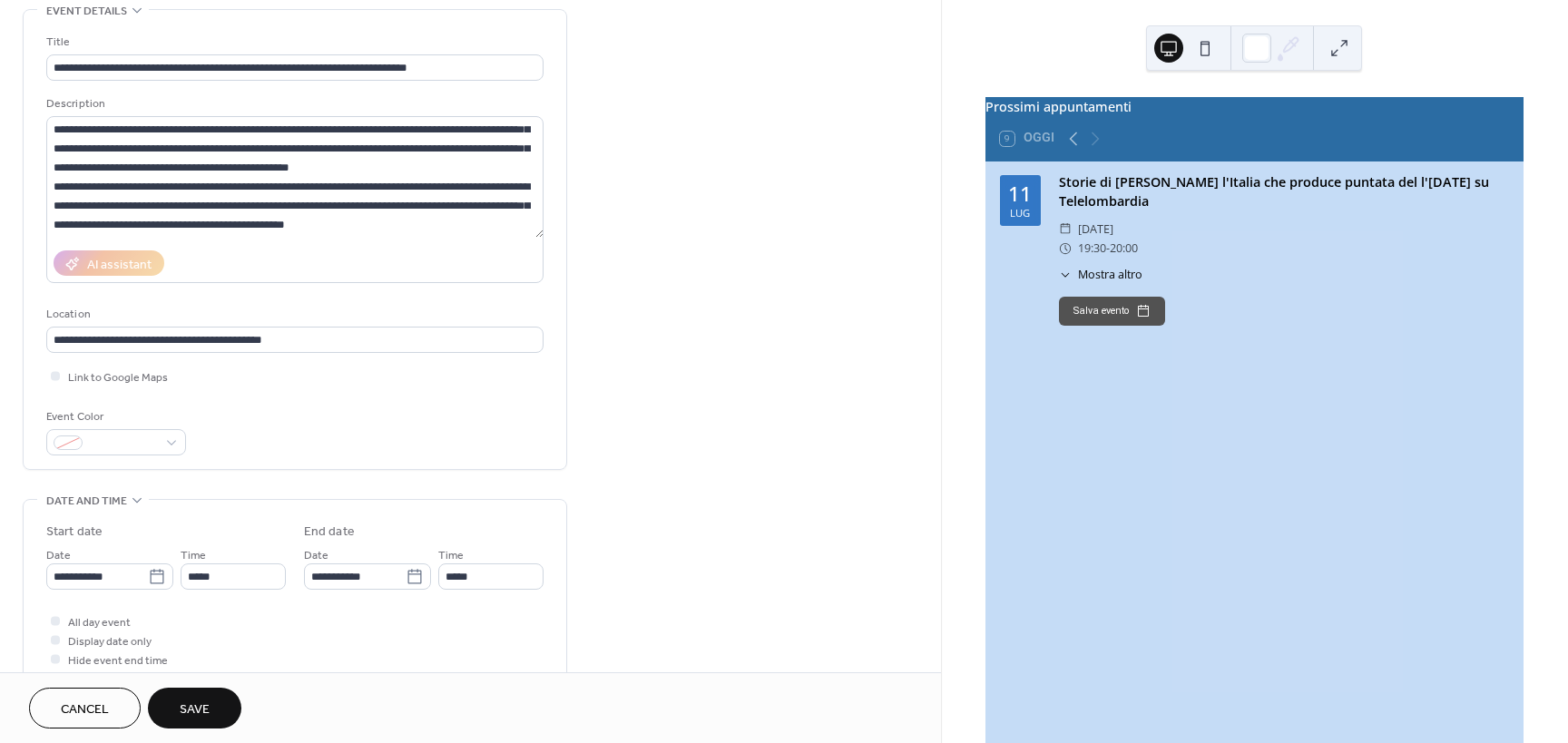 click on "Save" at bounding box center (194, 709) 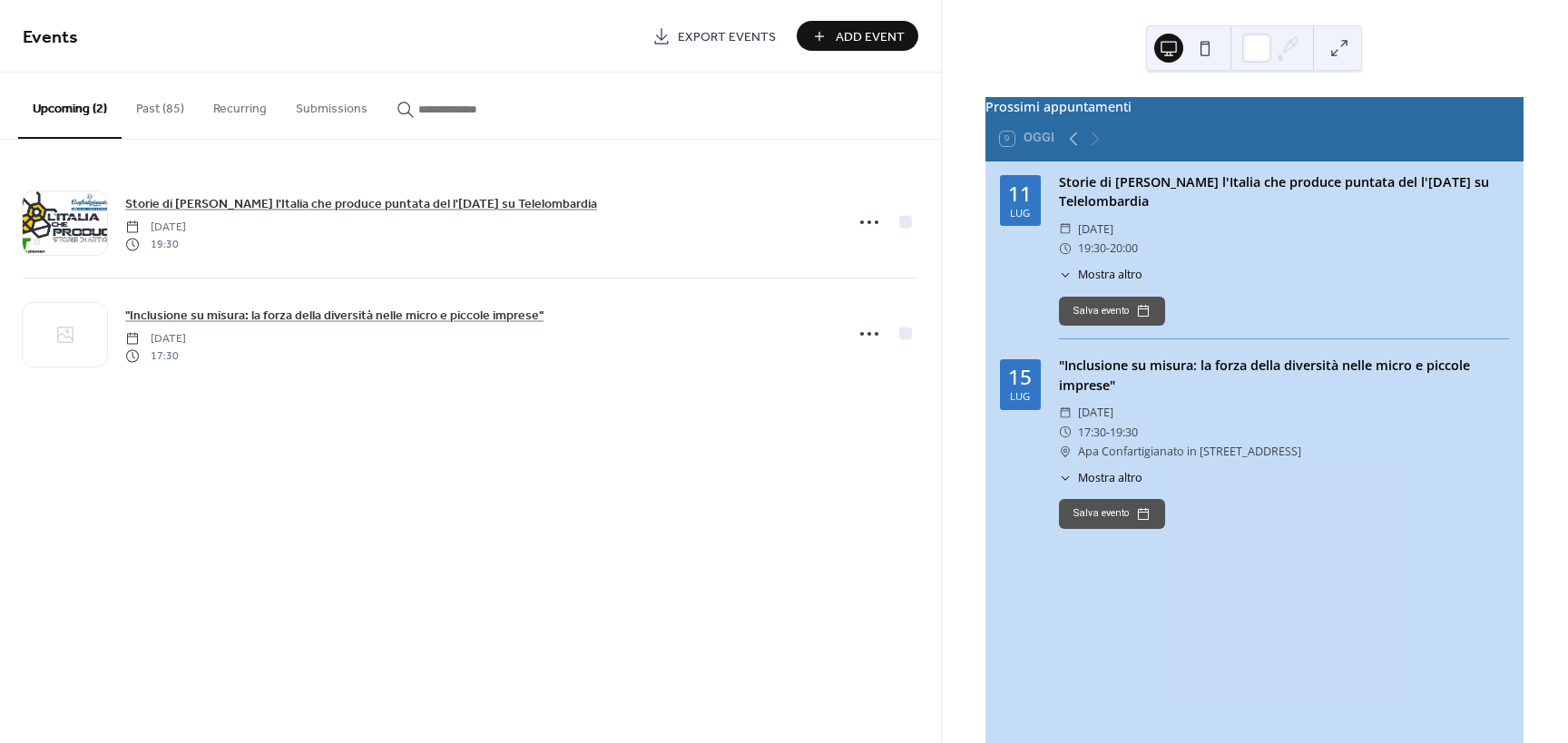 click on "Add Event" at bounding box center (870, 37) 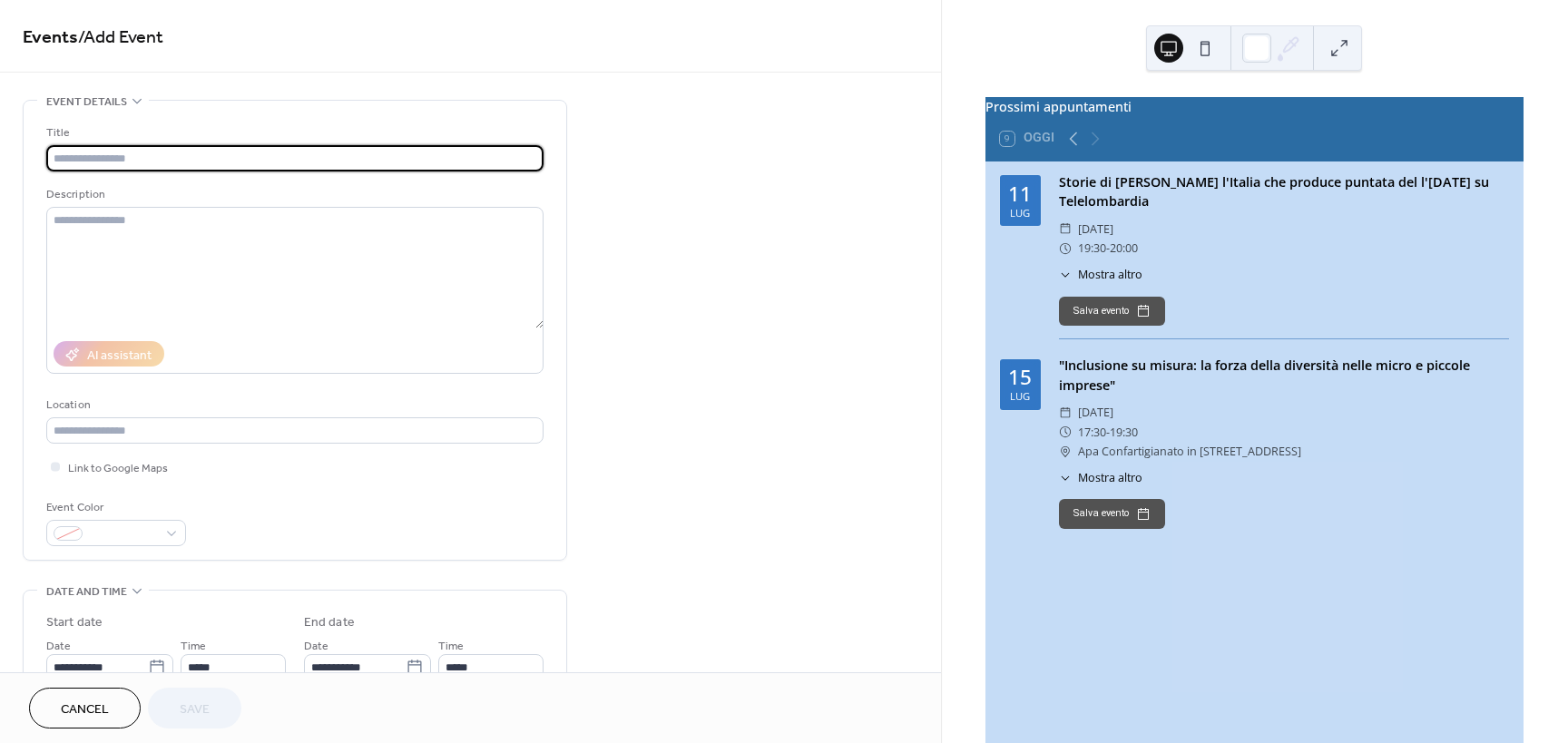 paste on "**********" 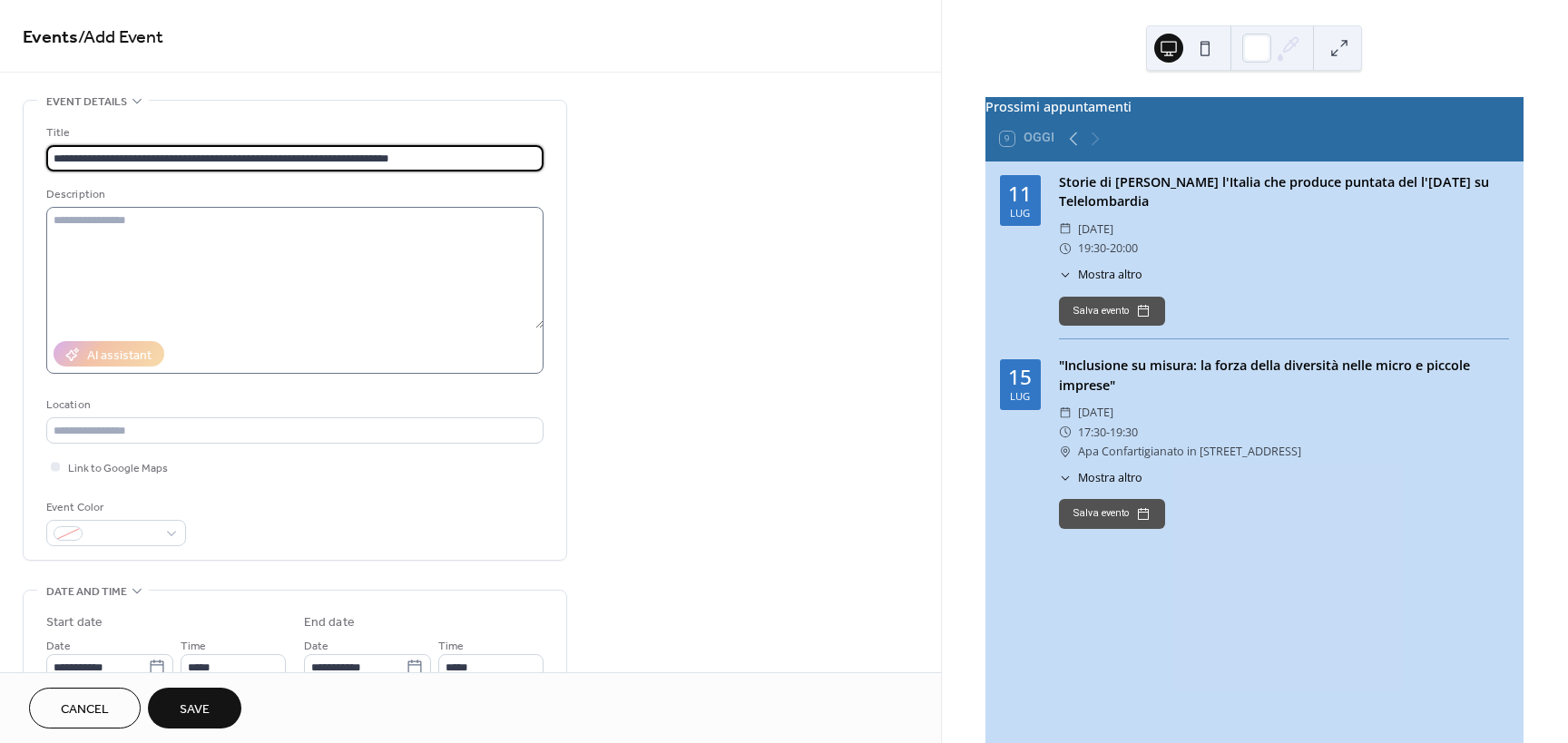 type on "**********" 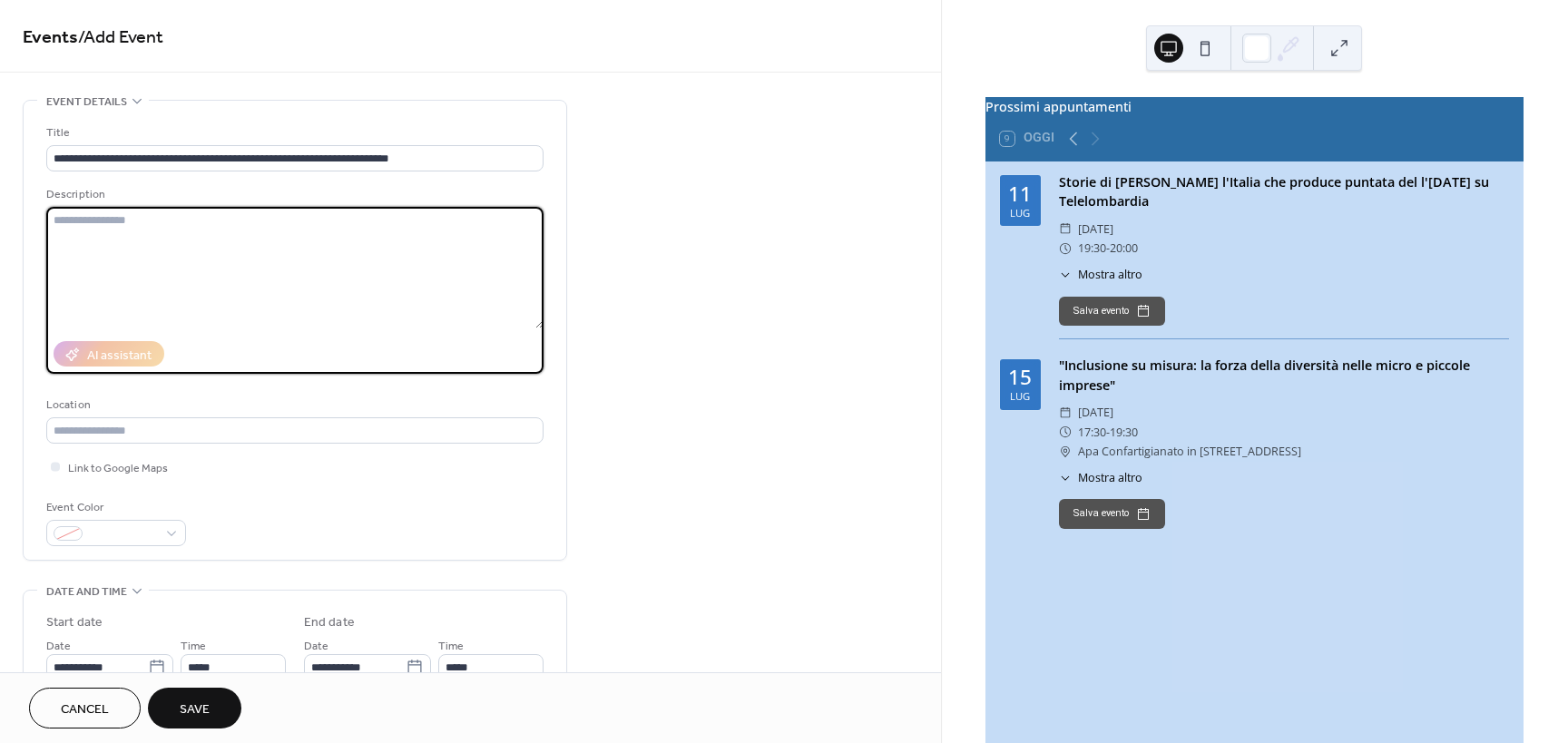 click at bounding box center [295, 268] 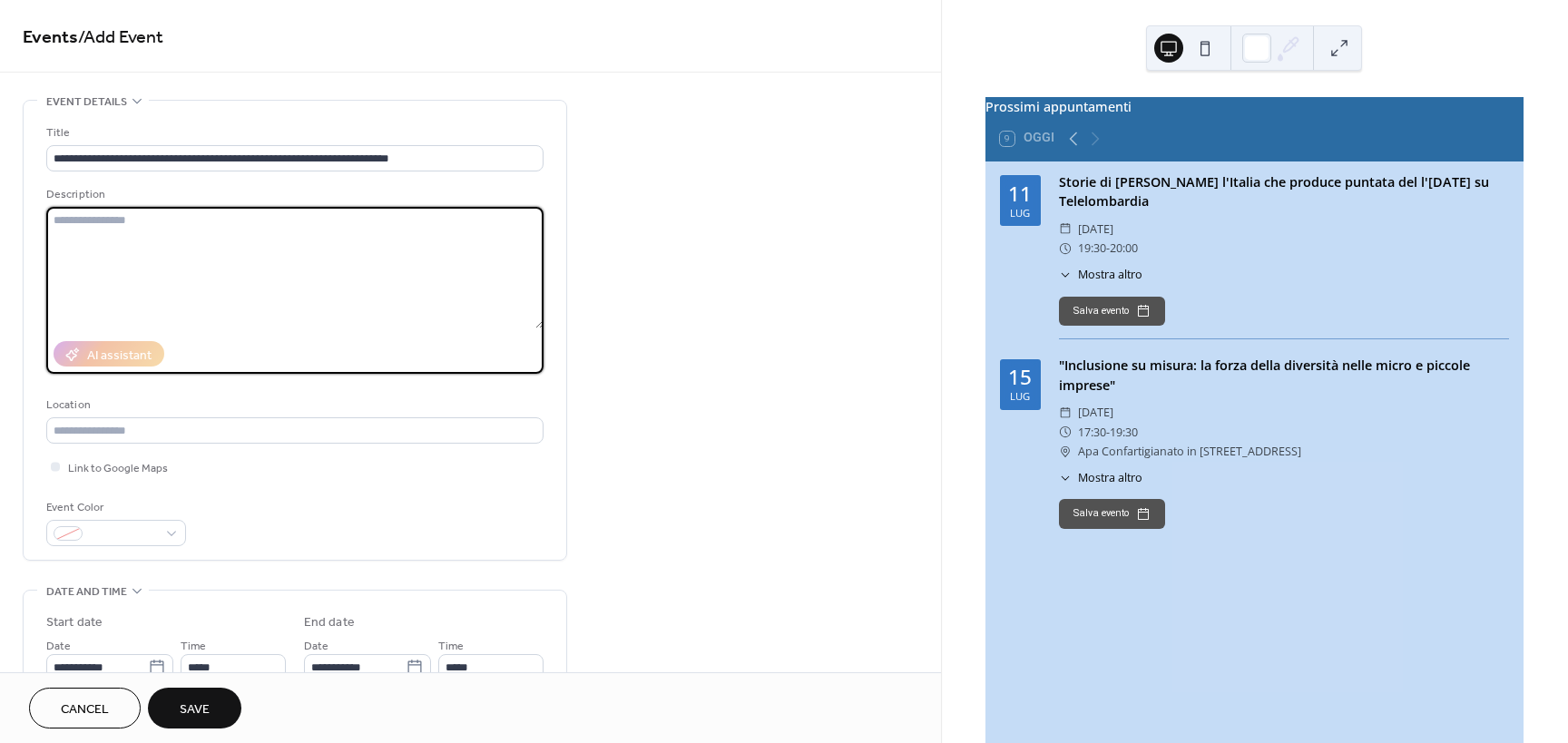 paste on "**********" 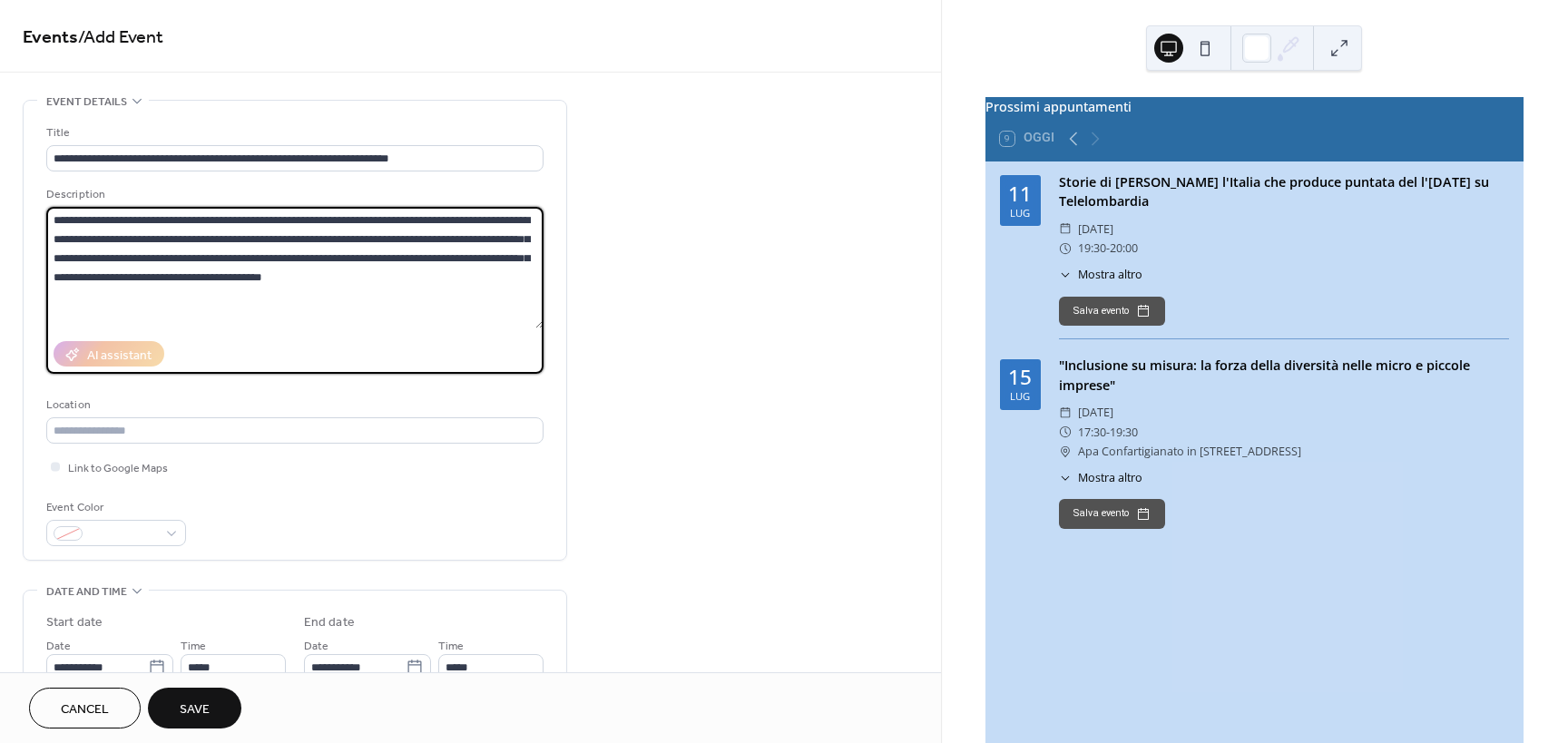 type on "**********" 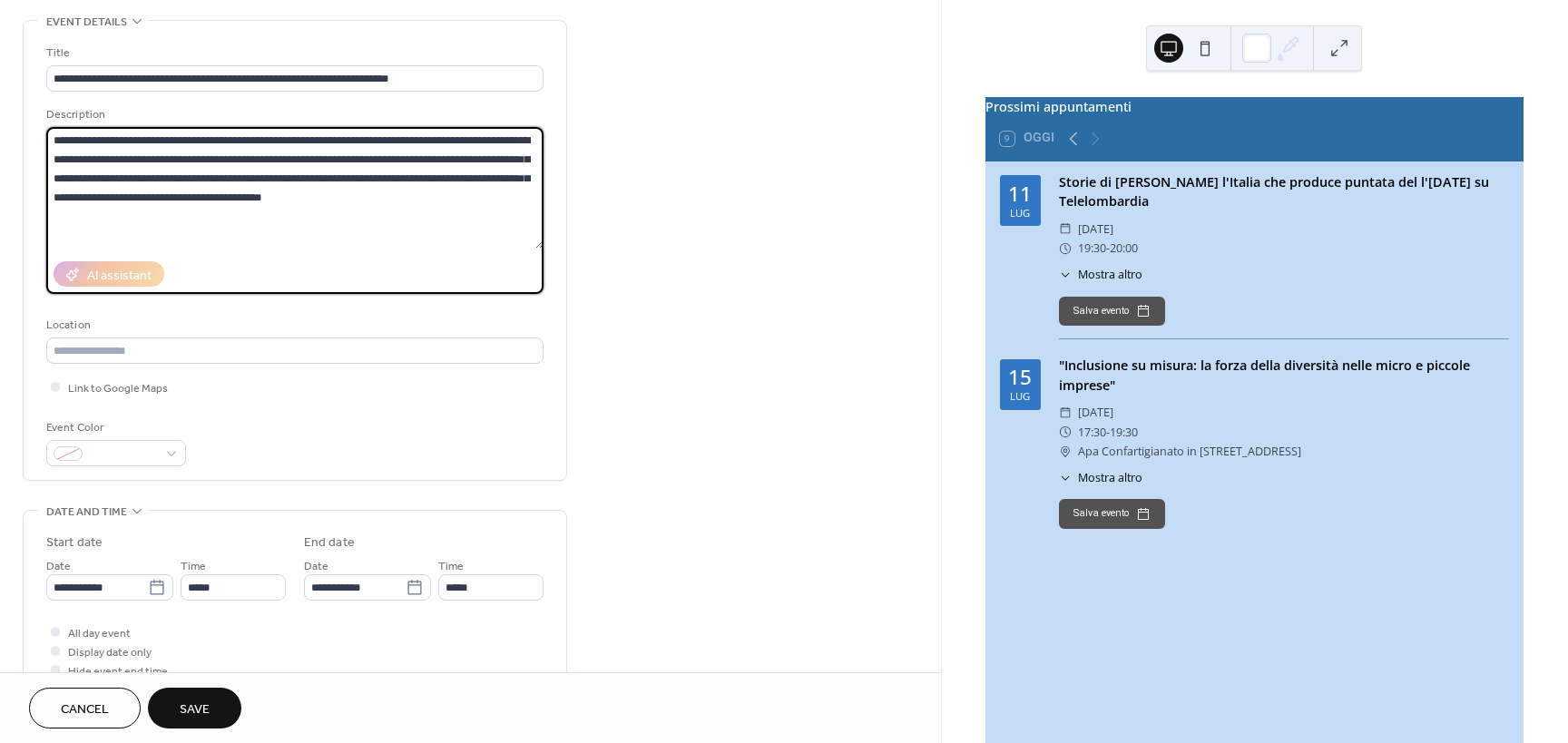 scroll, scrollTop: 91, scrollLeft: 0, axis: vertical 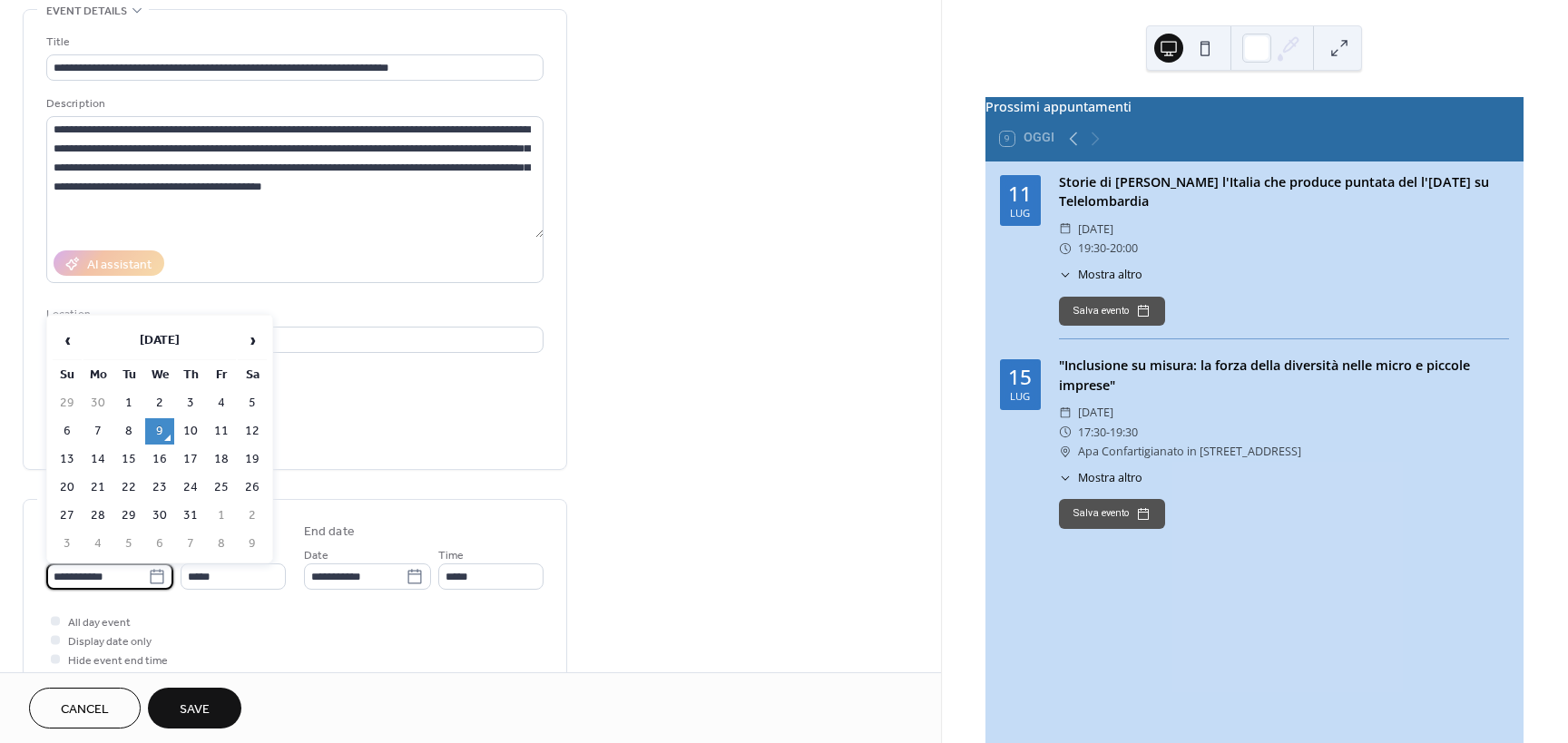 click on "**********" at bounding box center [97, 576] 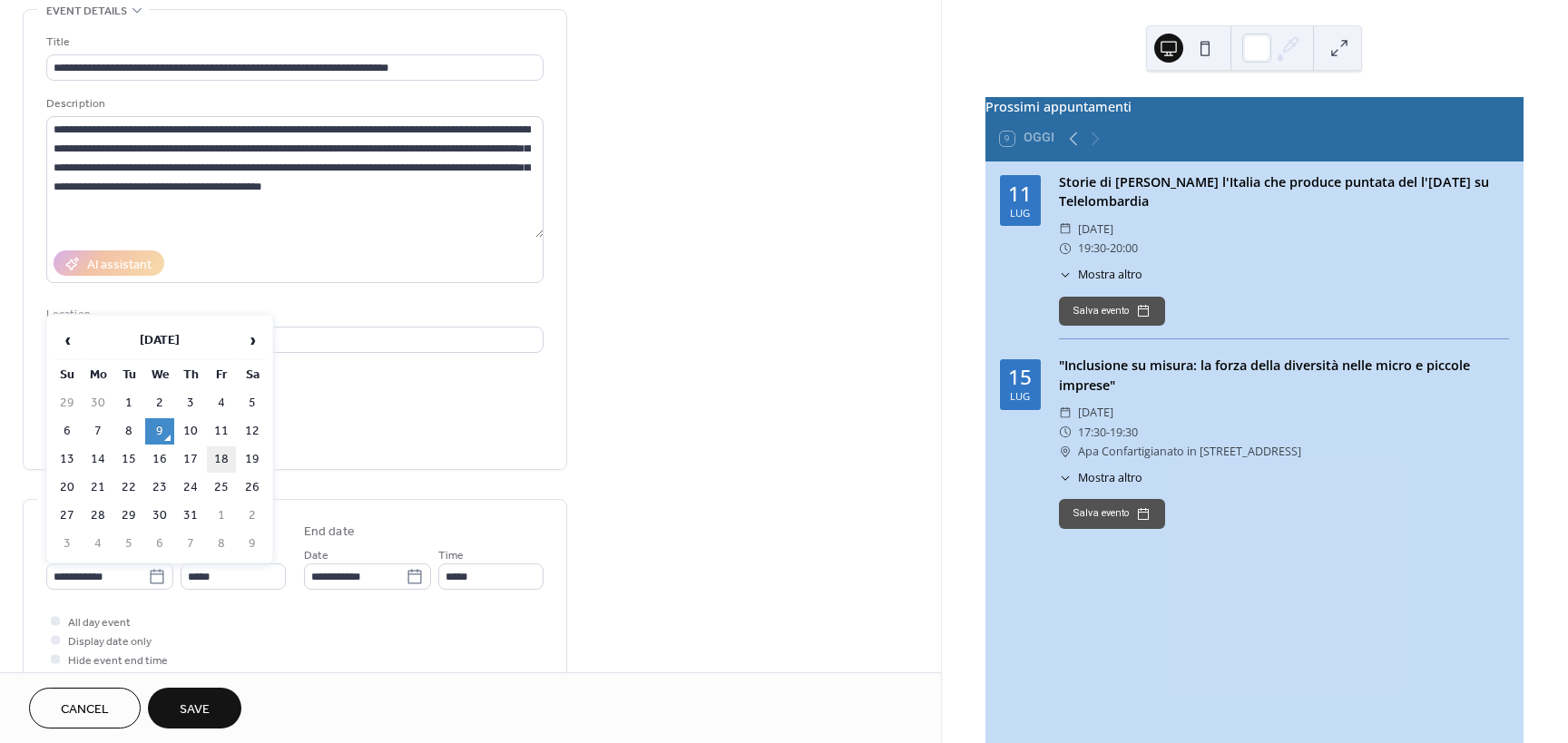 click on "18" at bounding box center [221, 459] 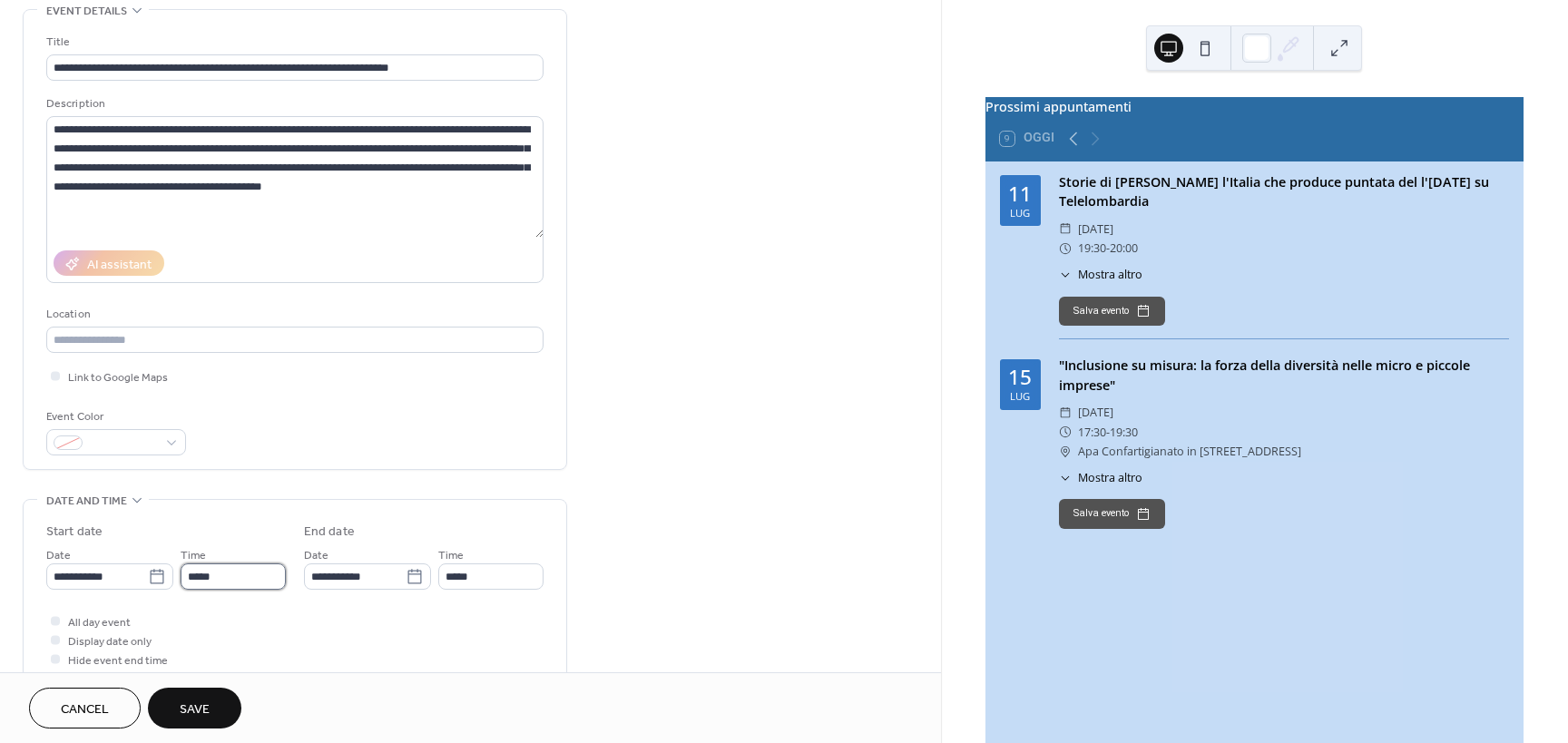 click on "*****" at bounding box center [233, 576] 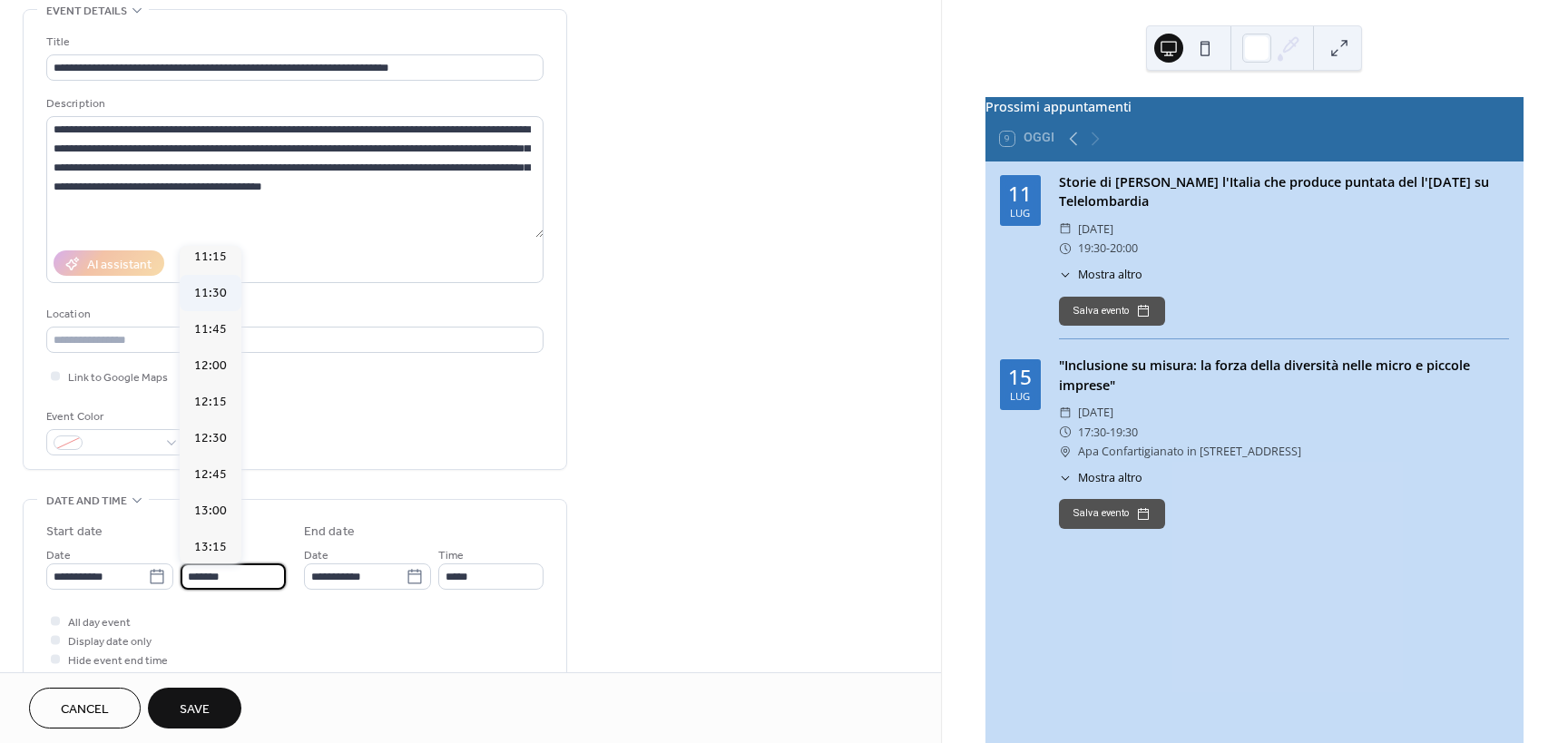 scroll, scrollTop: 1604, scrollLeft: 0, axis: vertical 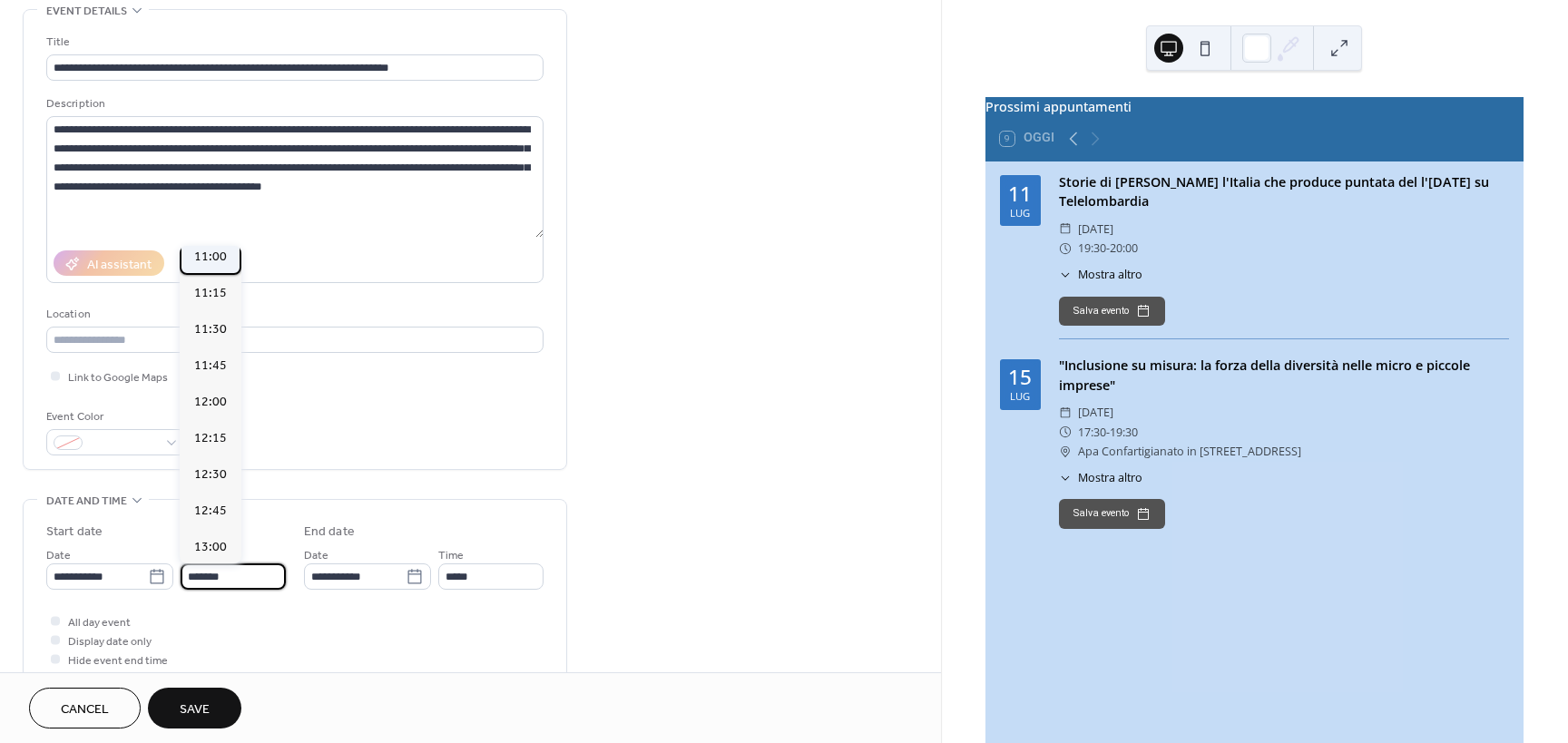 click on "11:00" at bounding box center [211, 257] 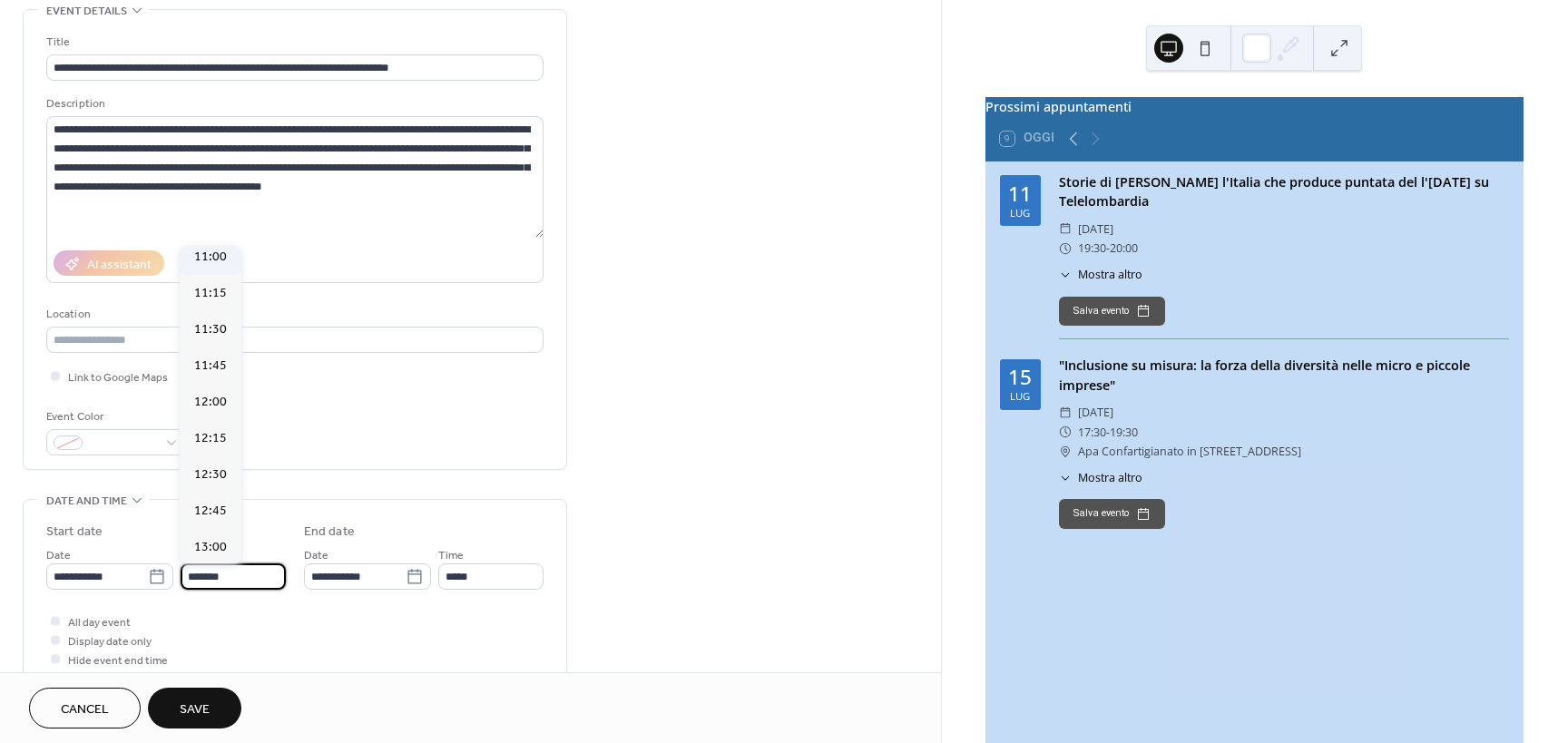 type on "*****" 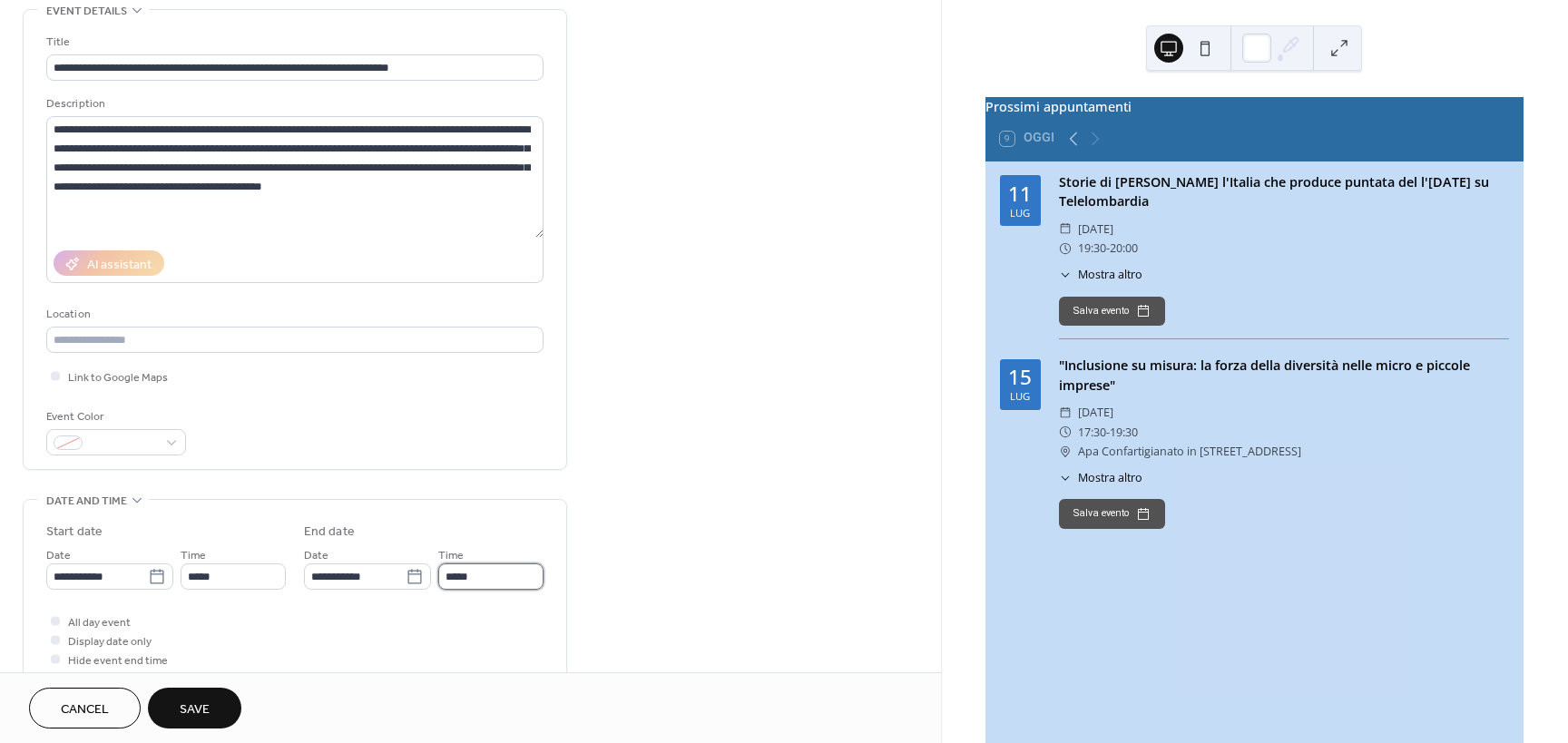 click on "*****" at bounding box center [491, 576] 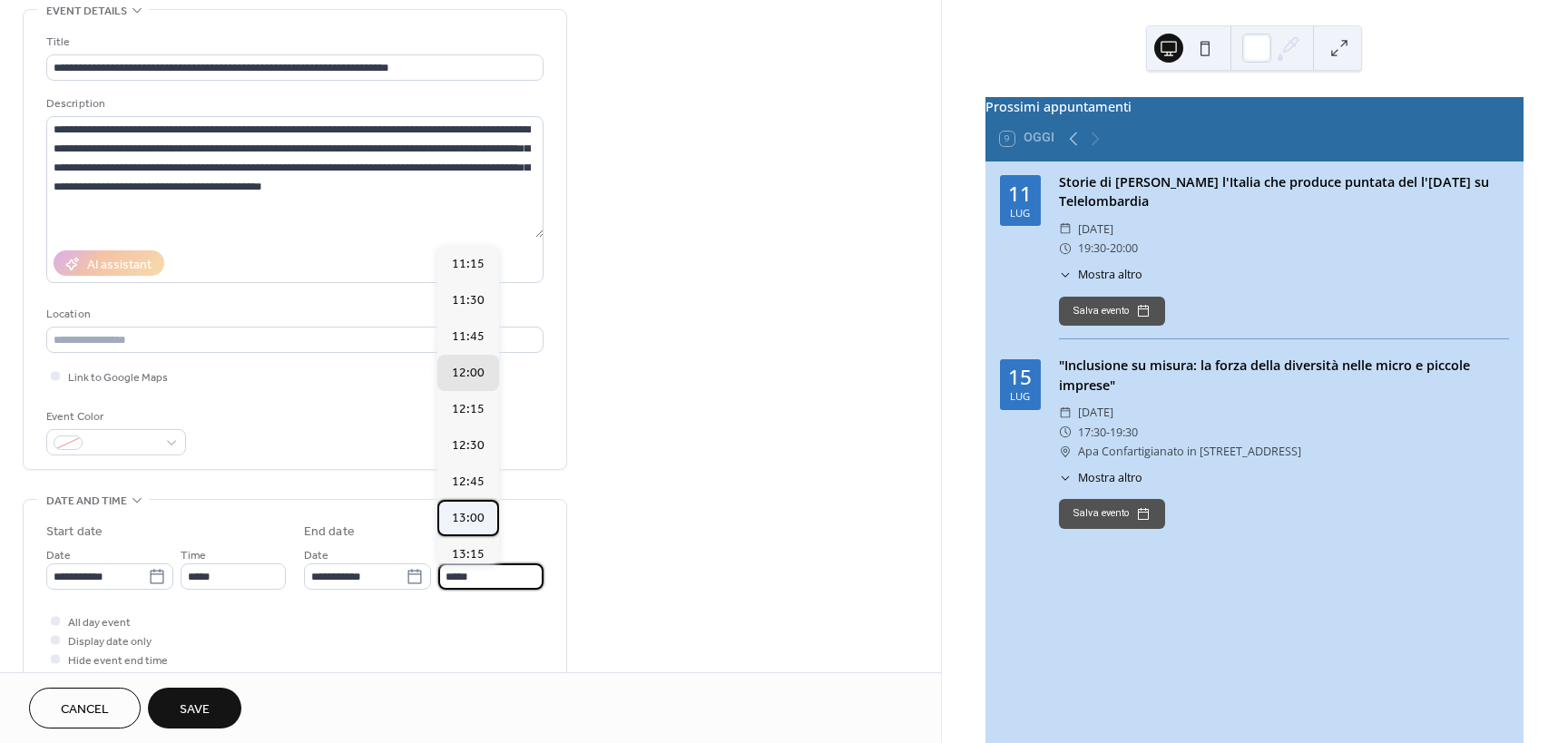 click on "13:00" at bounding box center (468, 518) 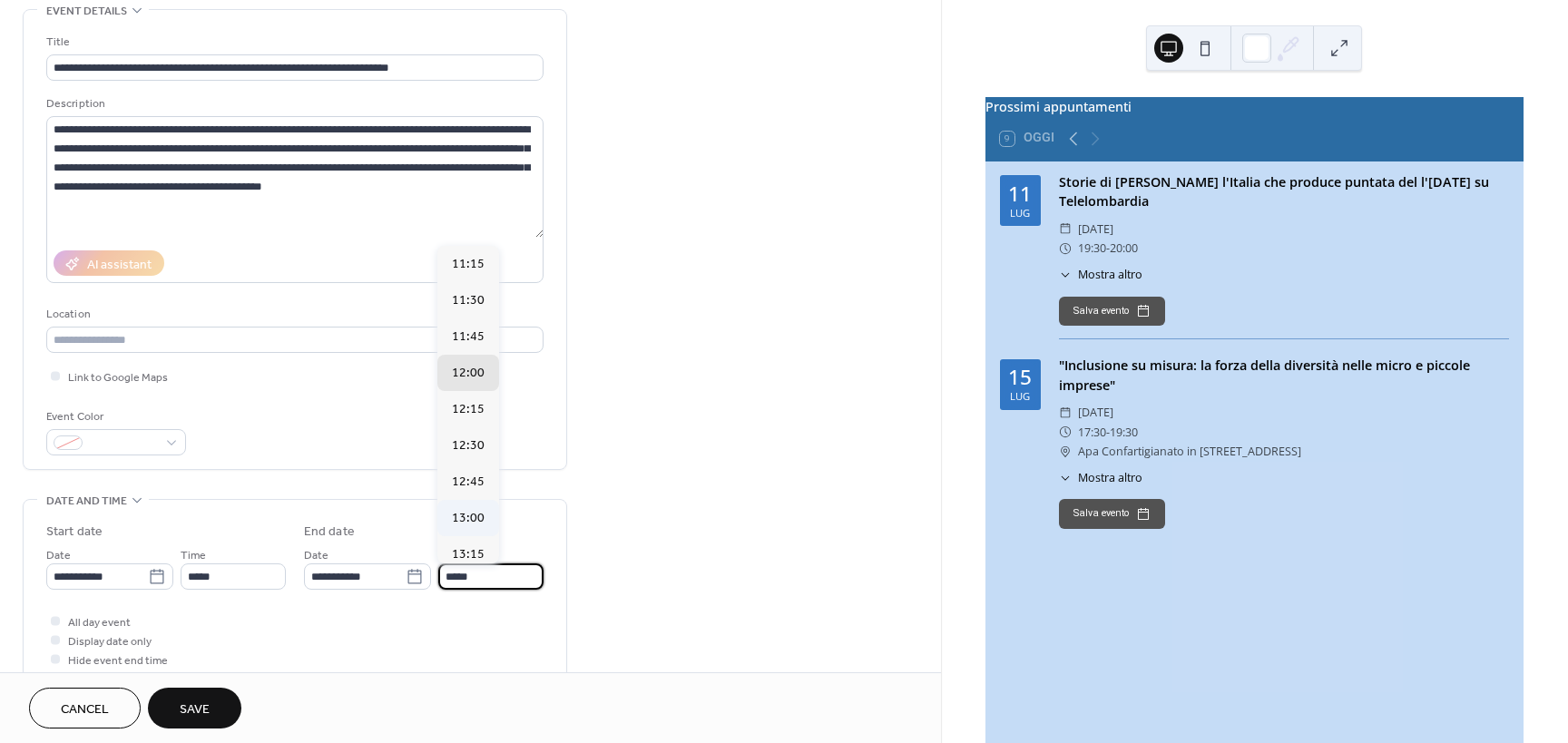 type on "*****" 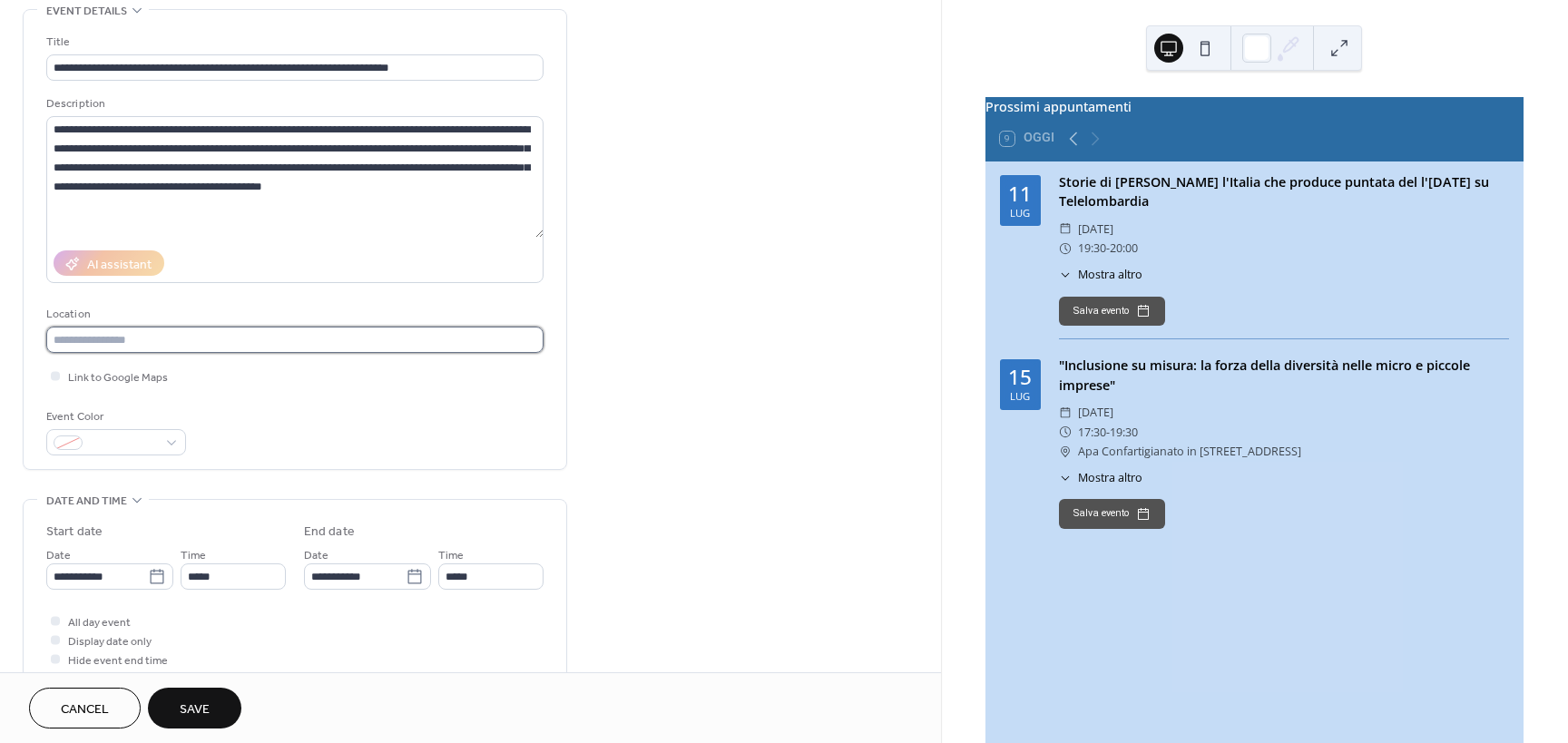 click at bounding box center (295, 339) 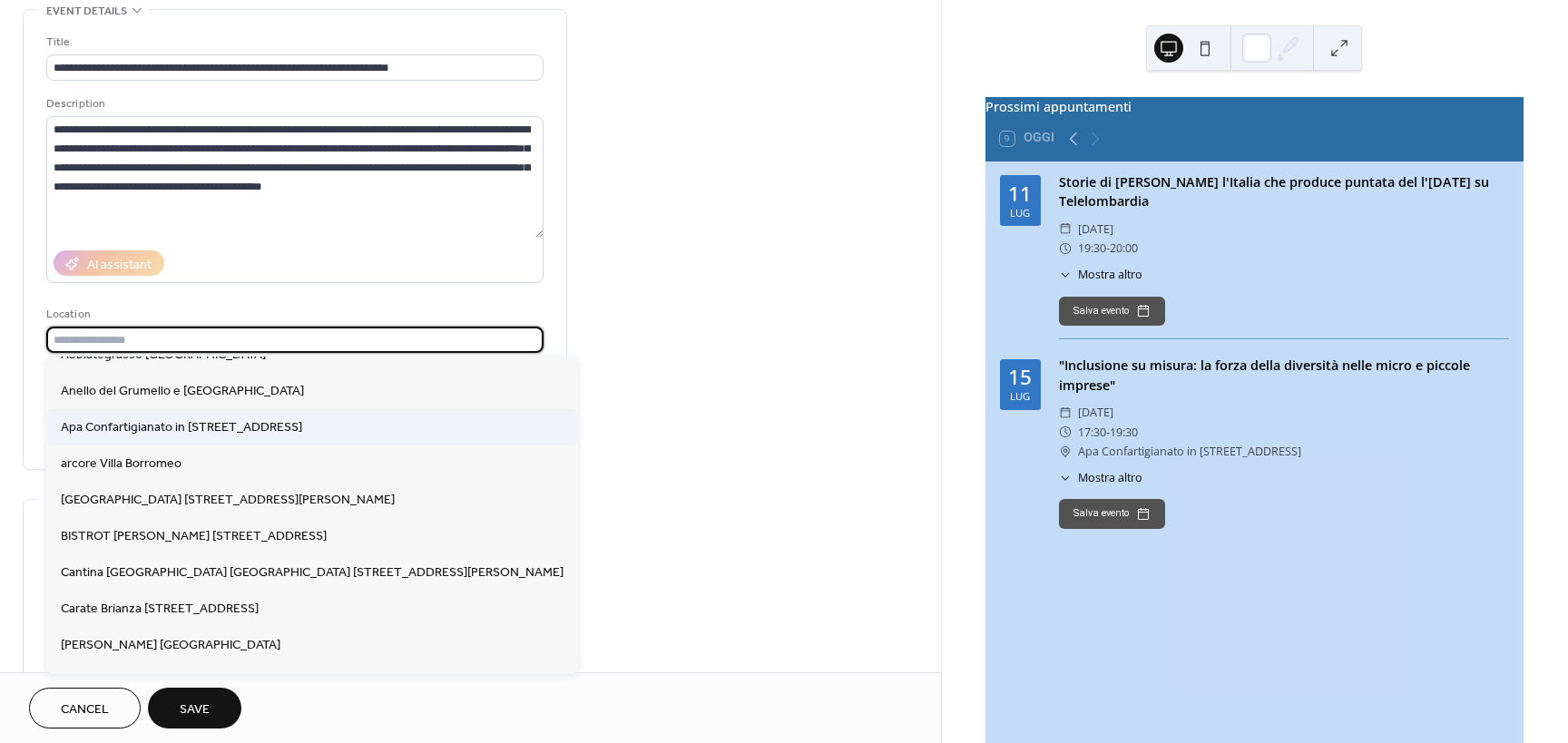 scroll, scrollTop: 0, scrollLeft: 0, axis: both 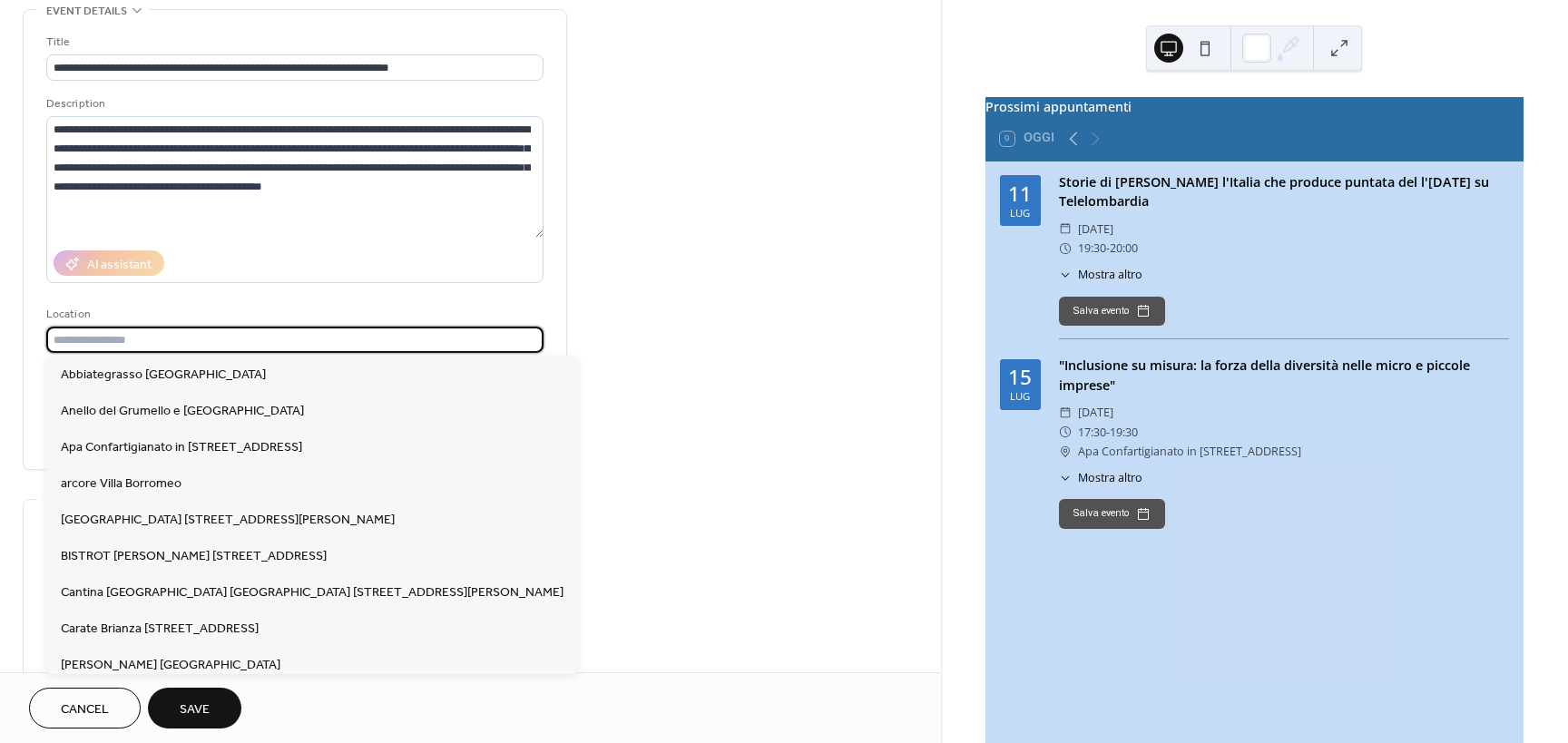 paste on "**********" 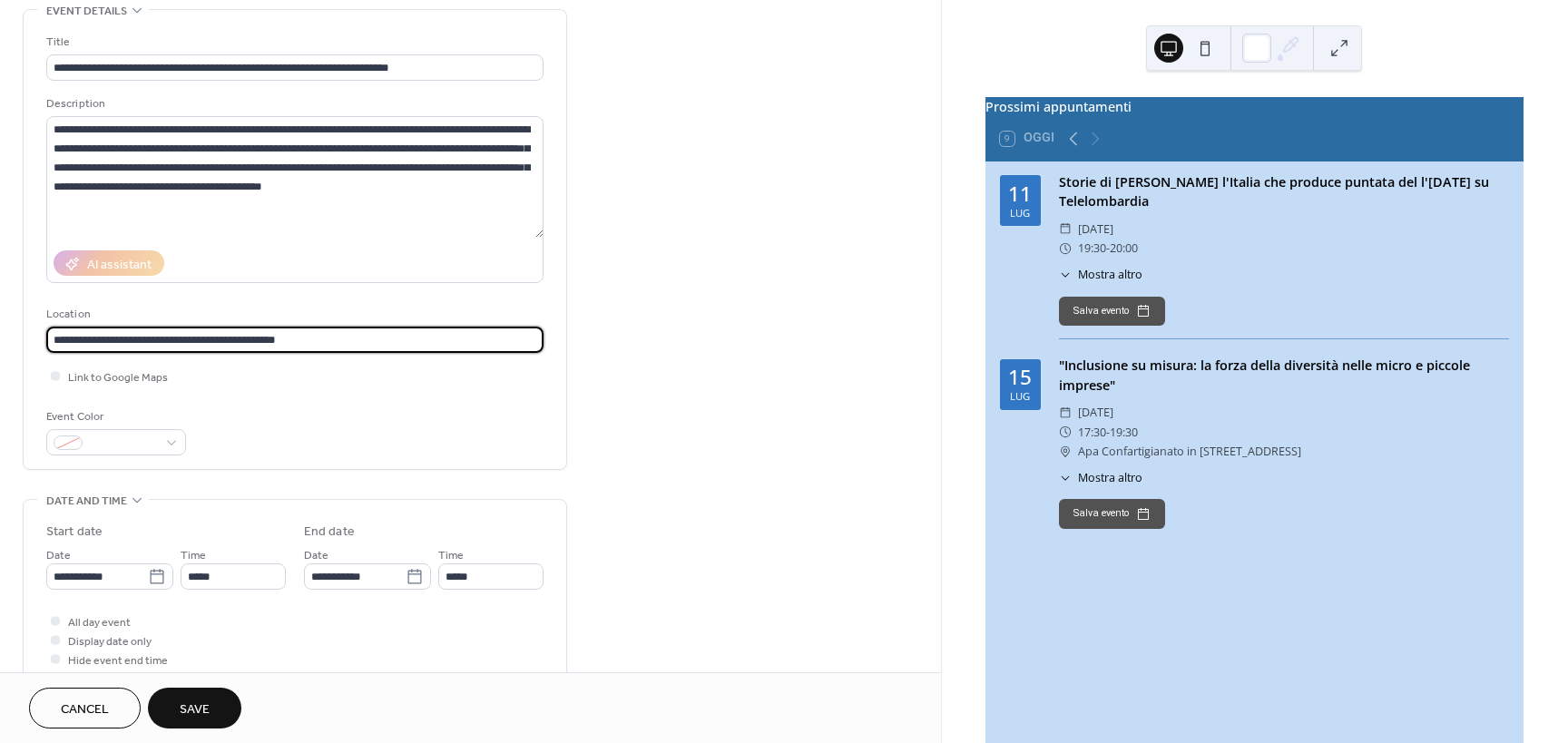 click on "**********" at bounding box center [295, 339] 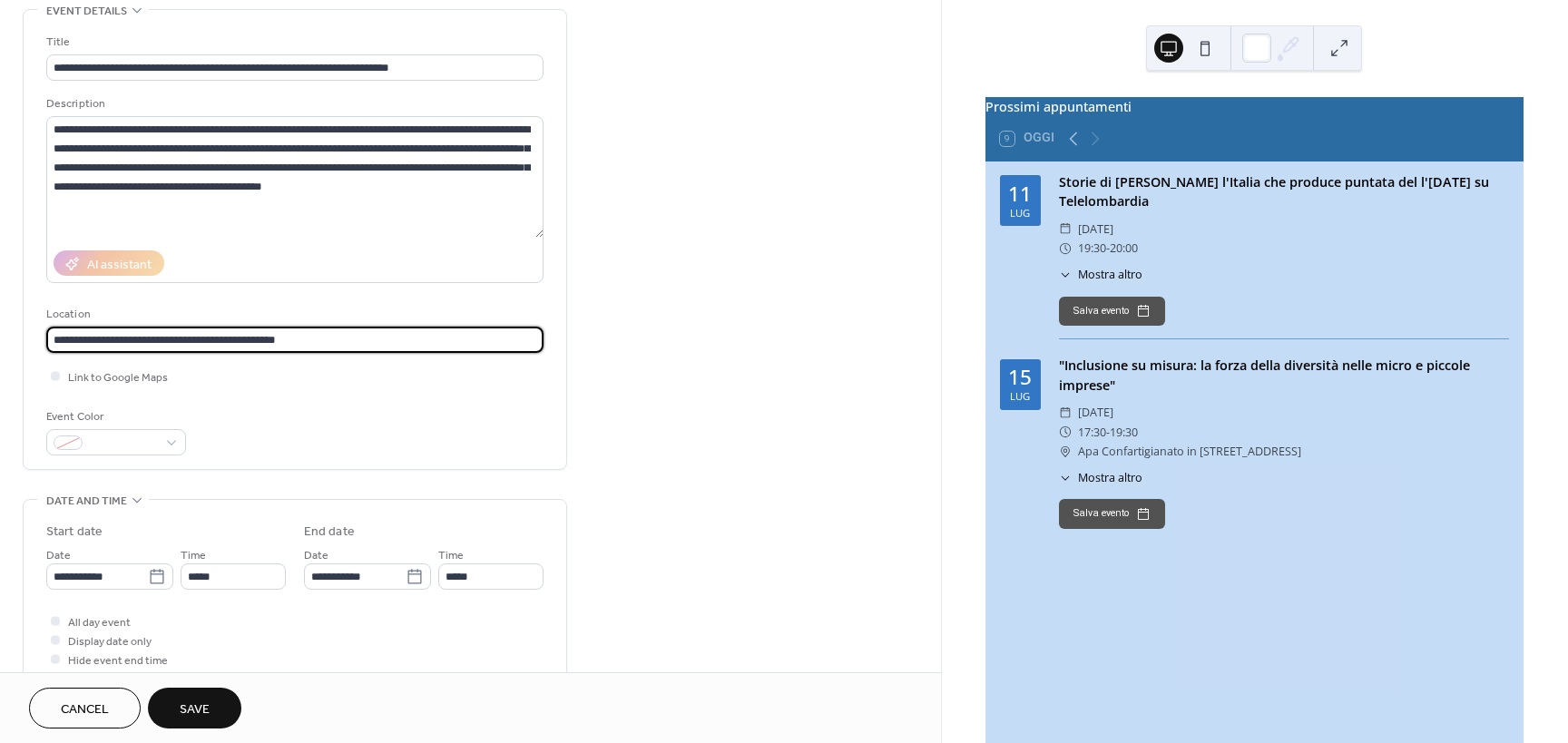 click on "**********" at bounding box center (295, 339) 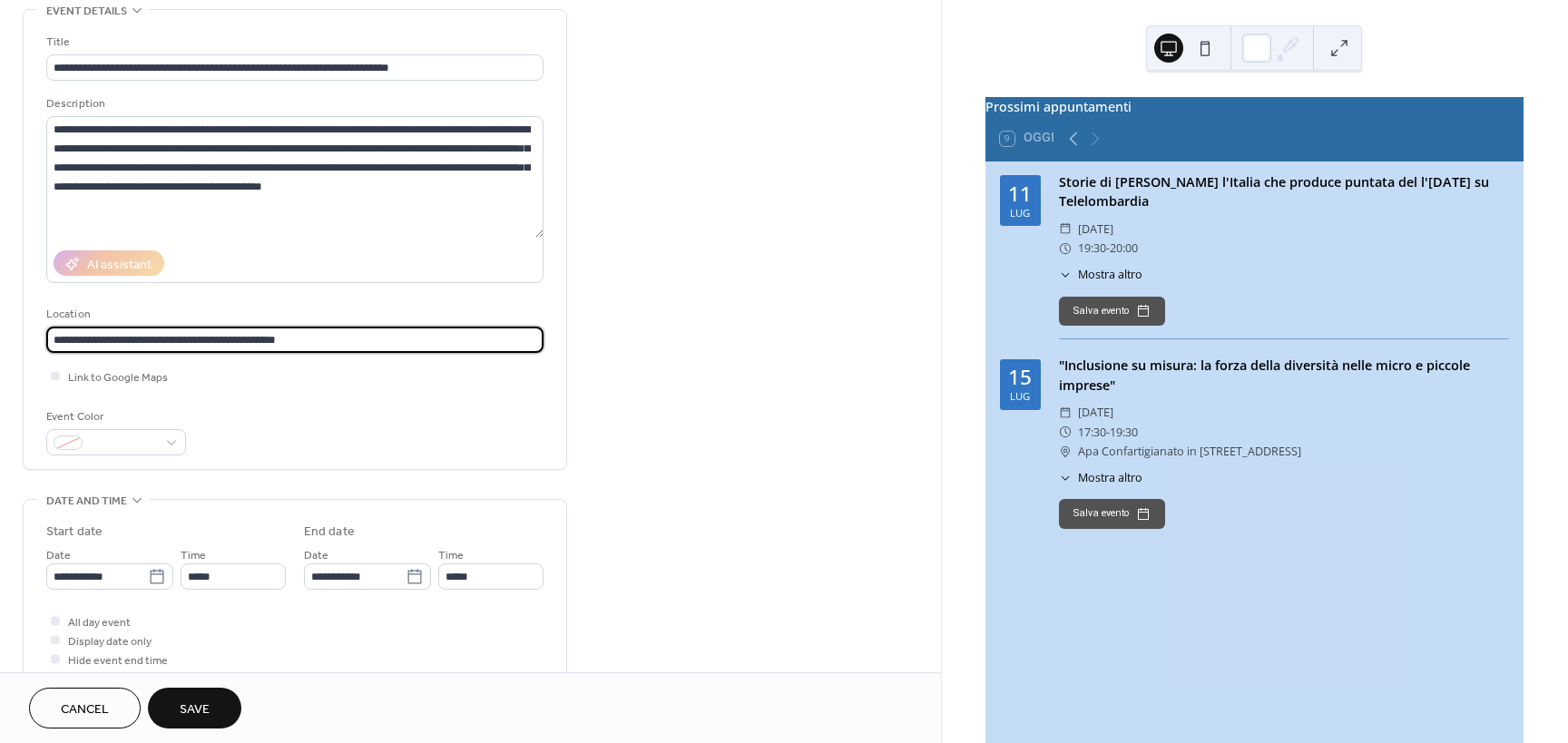 click on "**********" at bounding box center (295, 339) 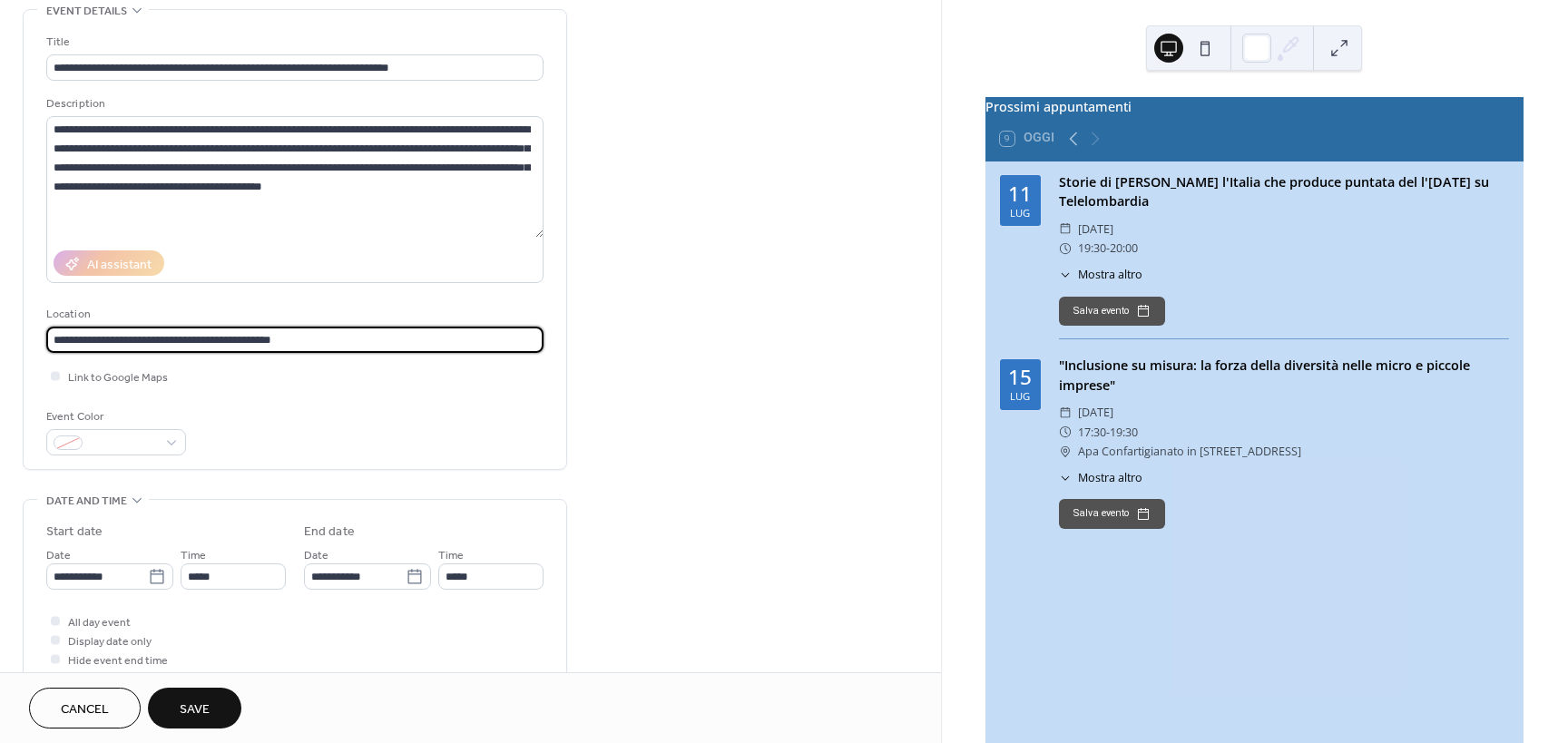 click on "**********" at bounding box center (295, 339) 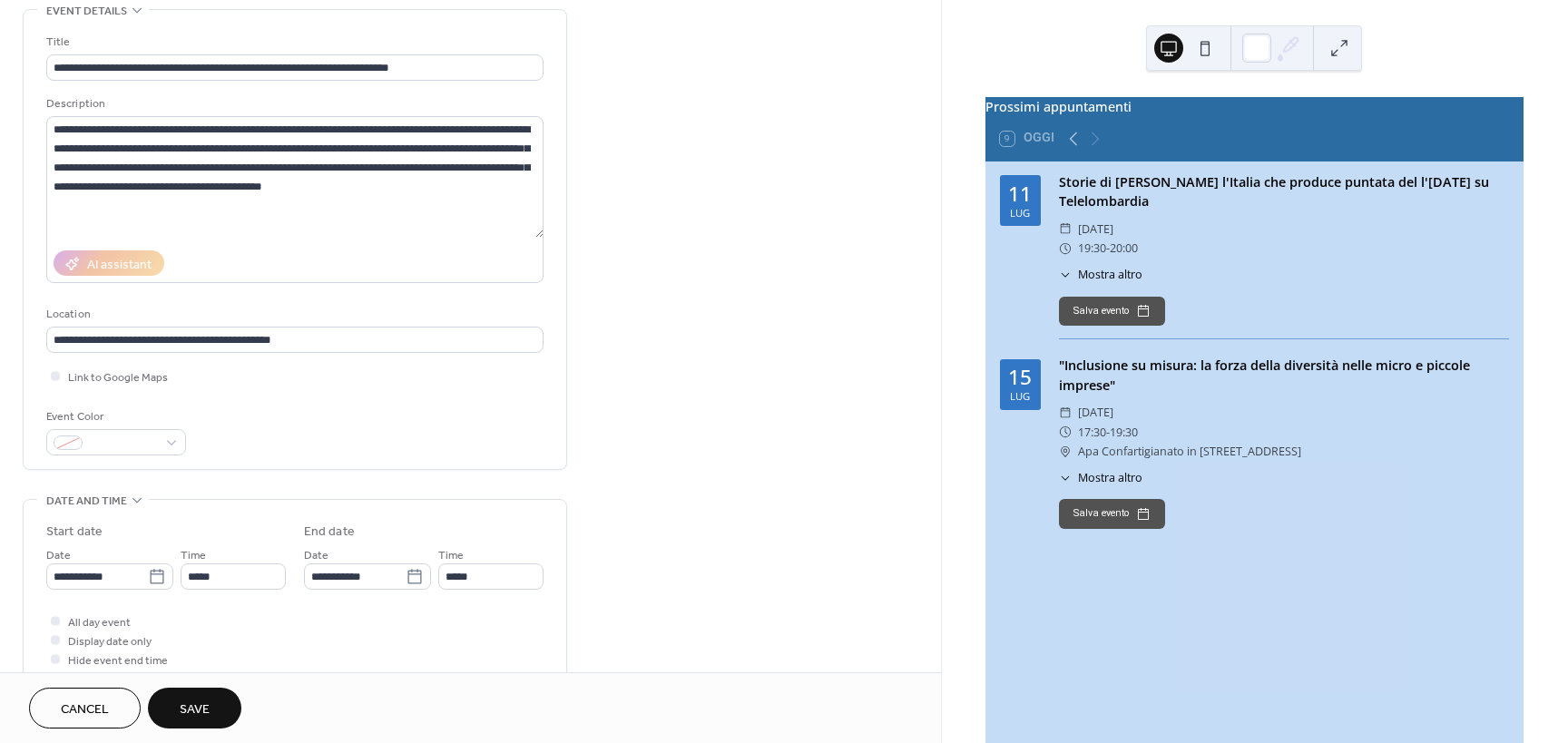 click on "Save" at bounding box center [194, 708] 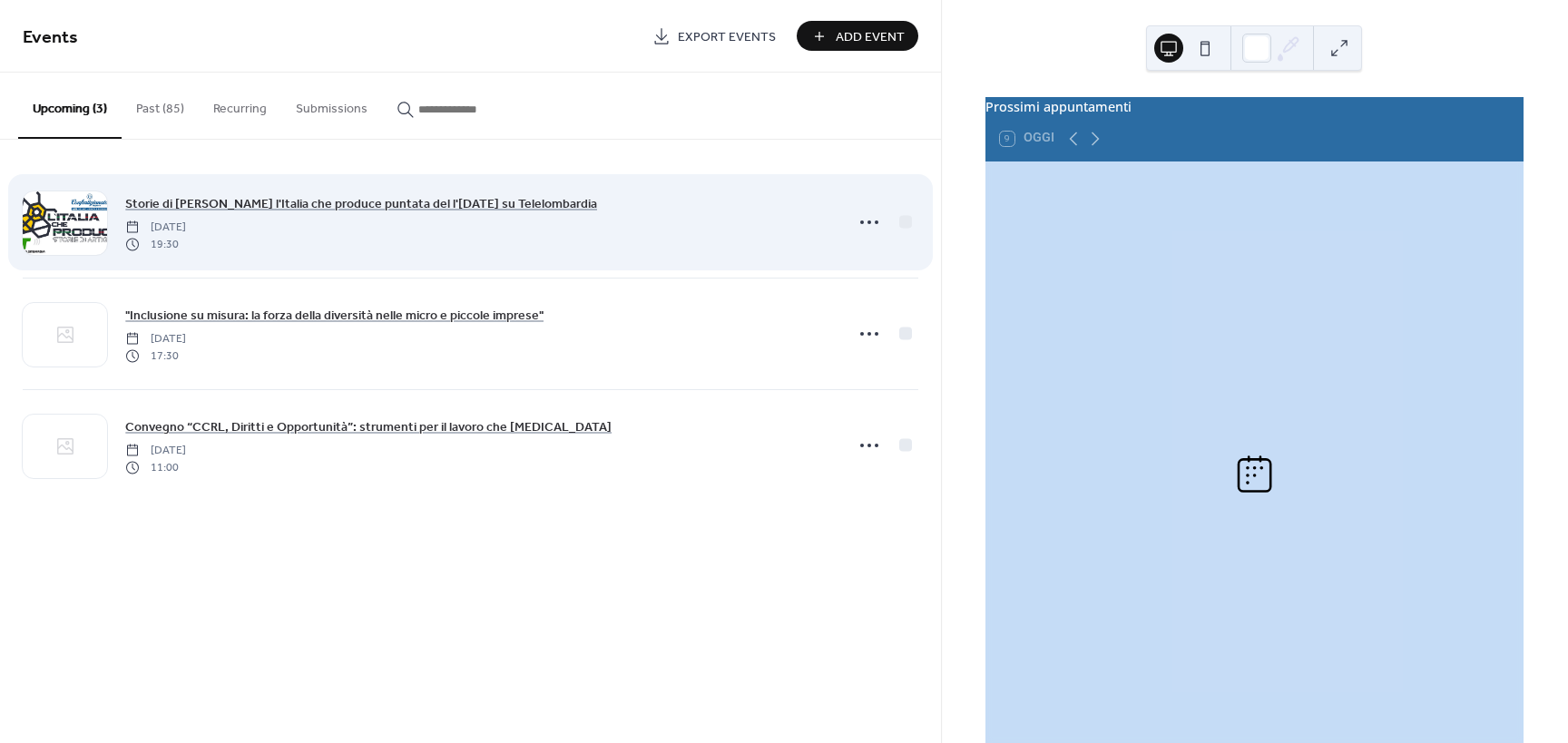scroll, scrollTop: 0, scrollLeft: 0, axis: both 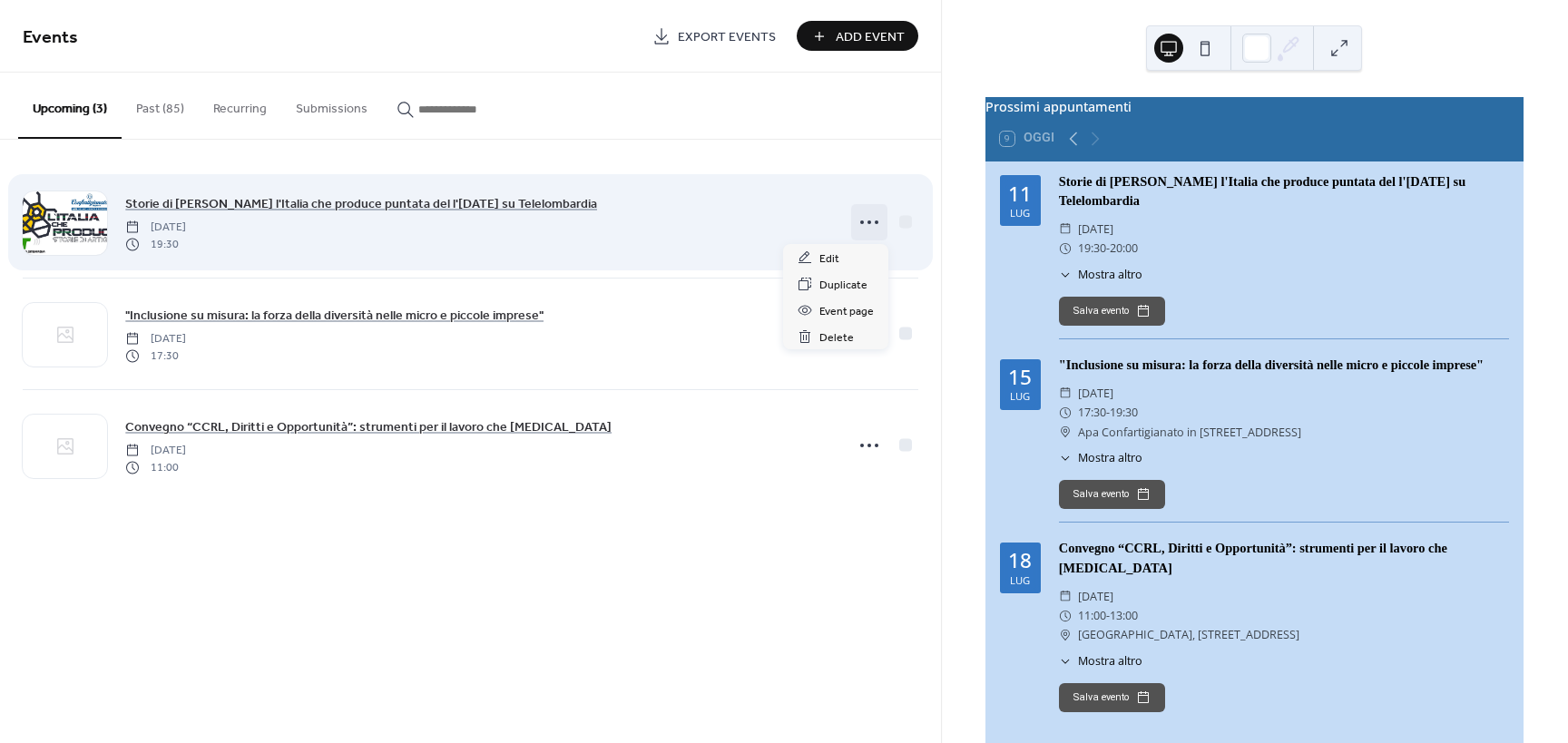 click 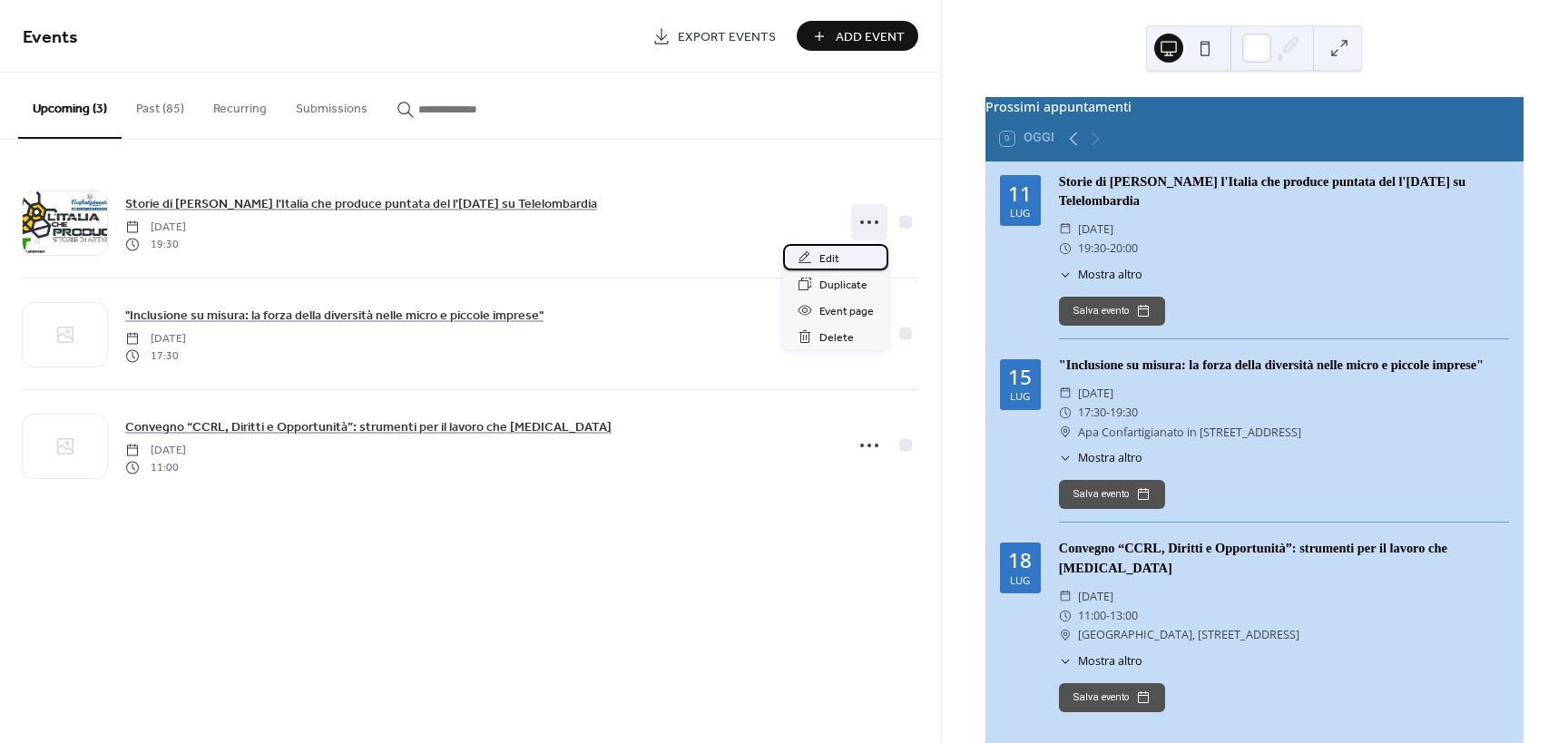 click on "Edit" at bounding box center (829, 259) 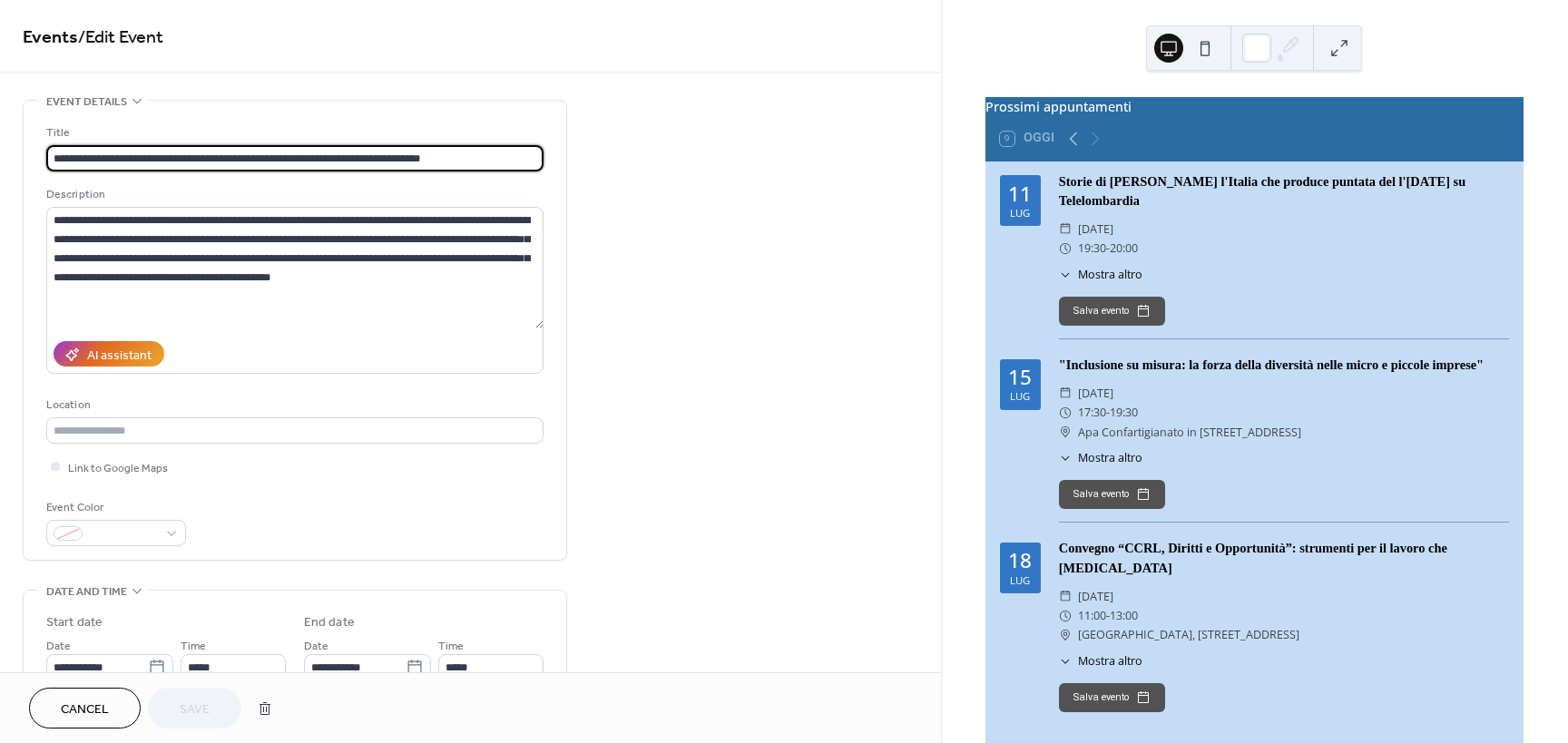 click on "**********" at bounding box center (295, 158) 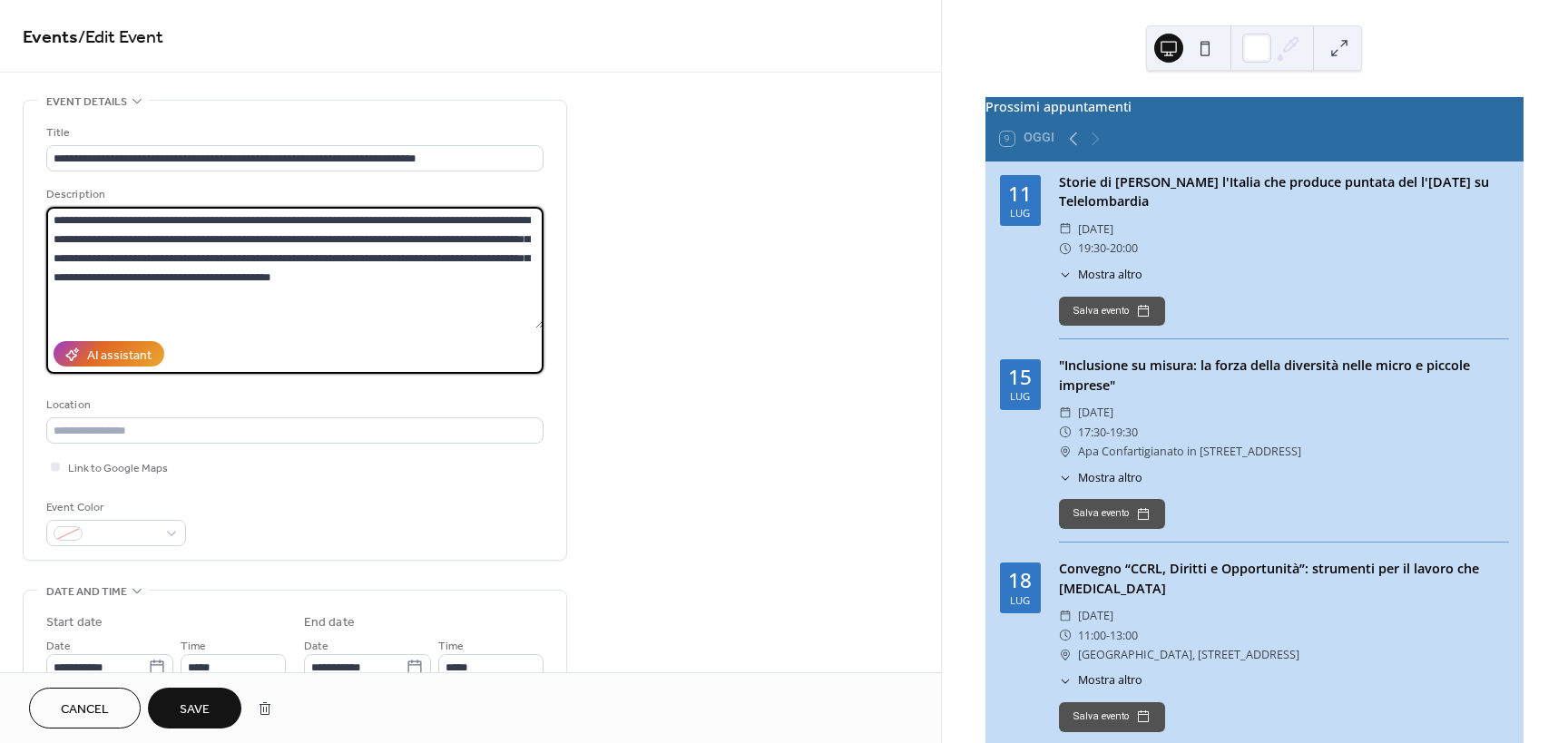 click on "**********" at bounding box center [295, 268] 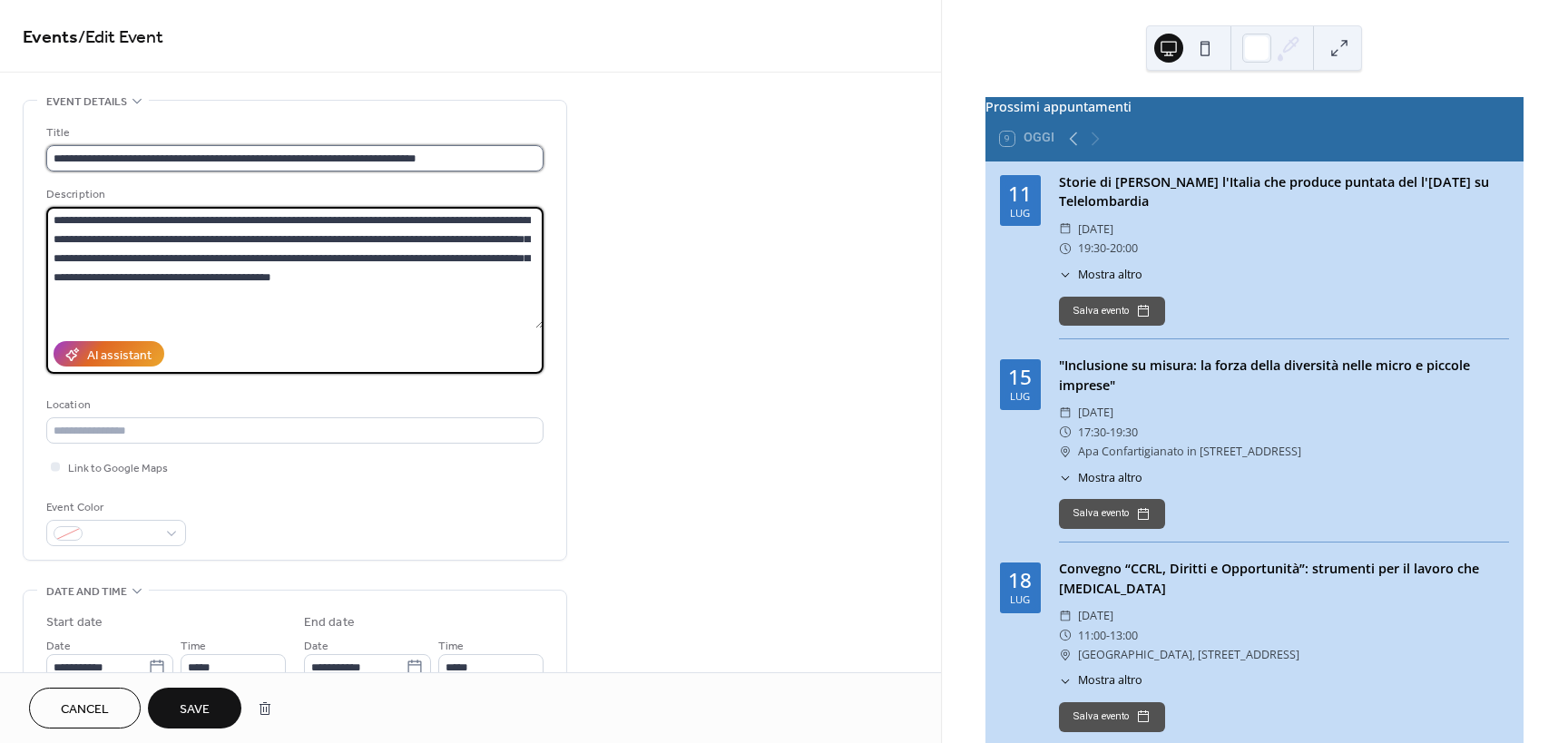 click on "**********" at bounding box center (295, 158) 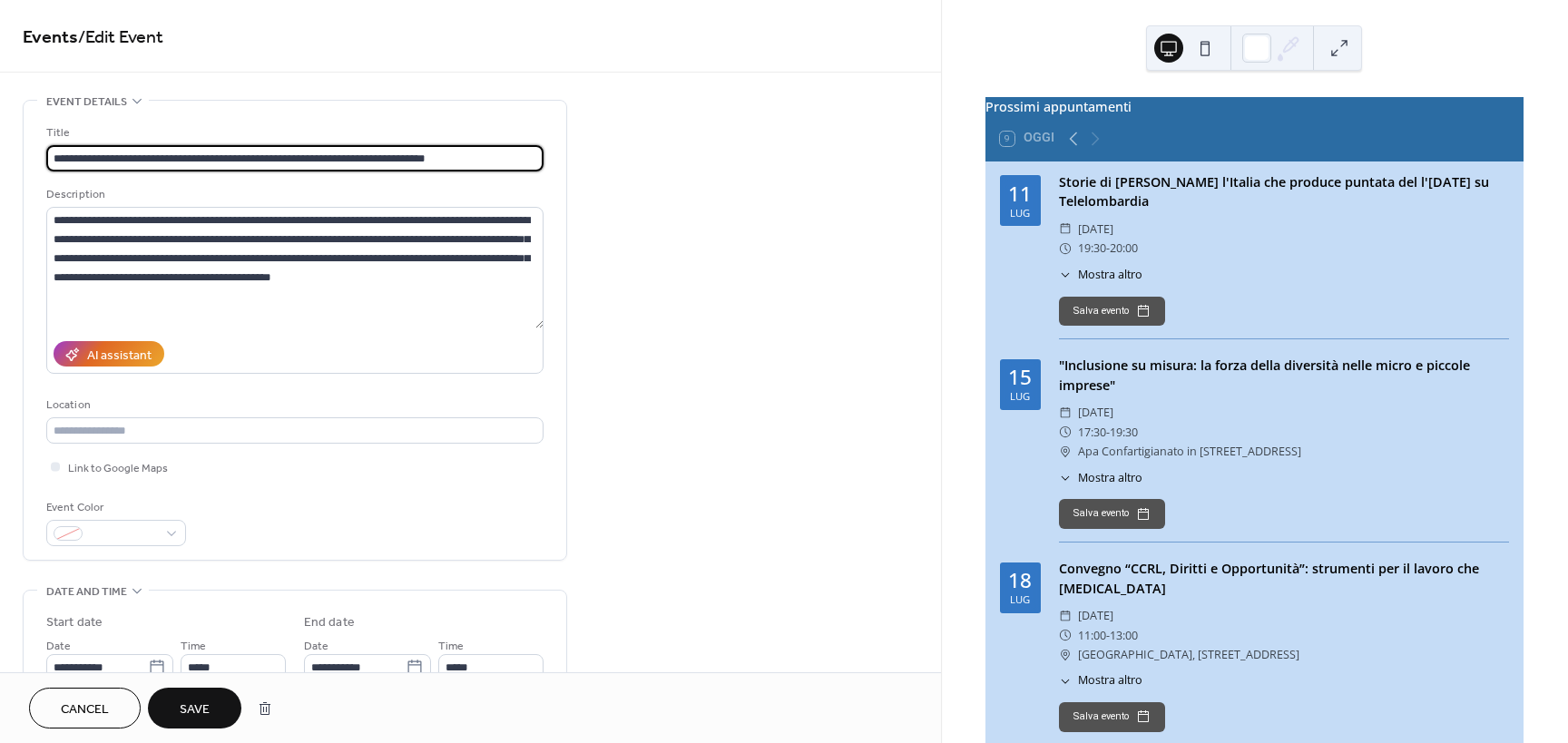 click on "**********" at bounding box center (295, 158) 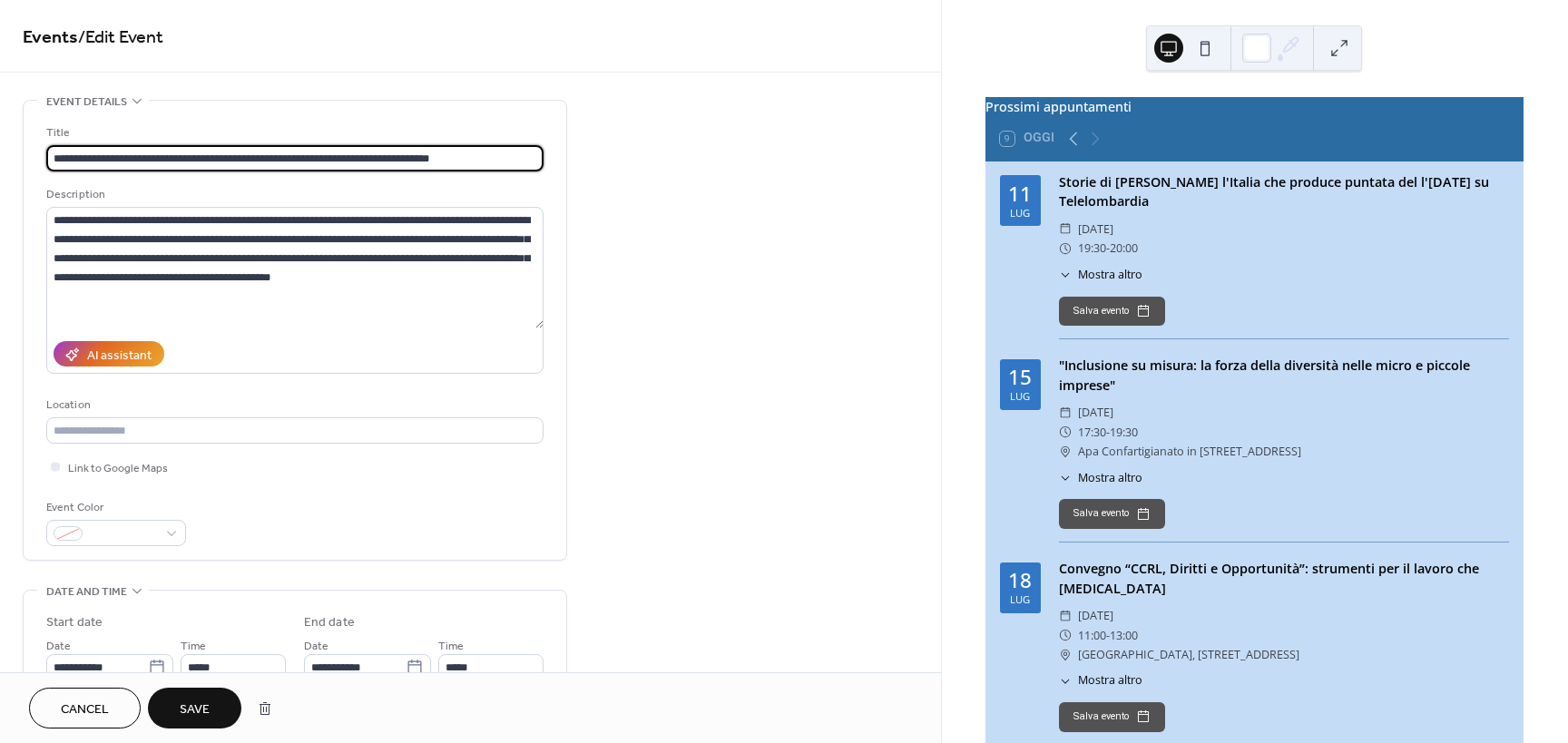 type on "**********" 